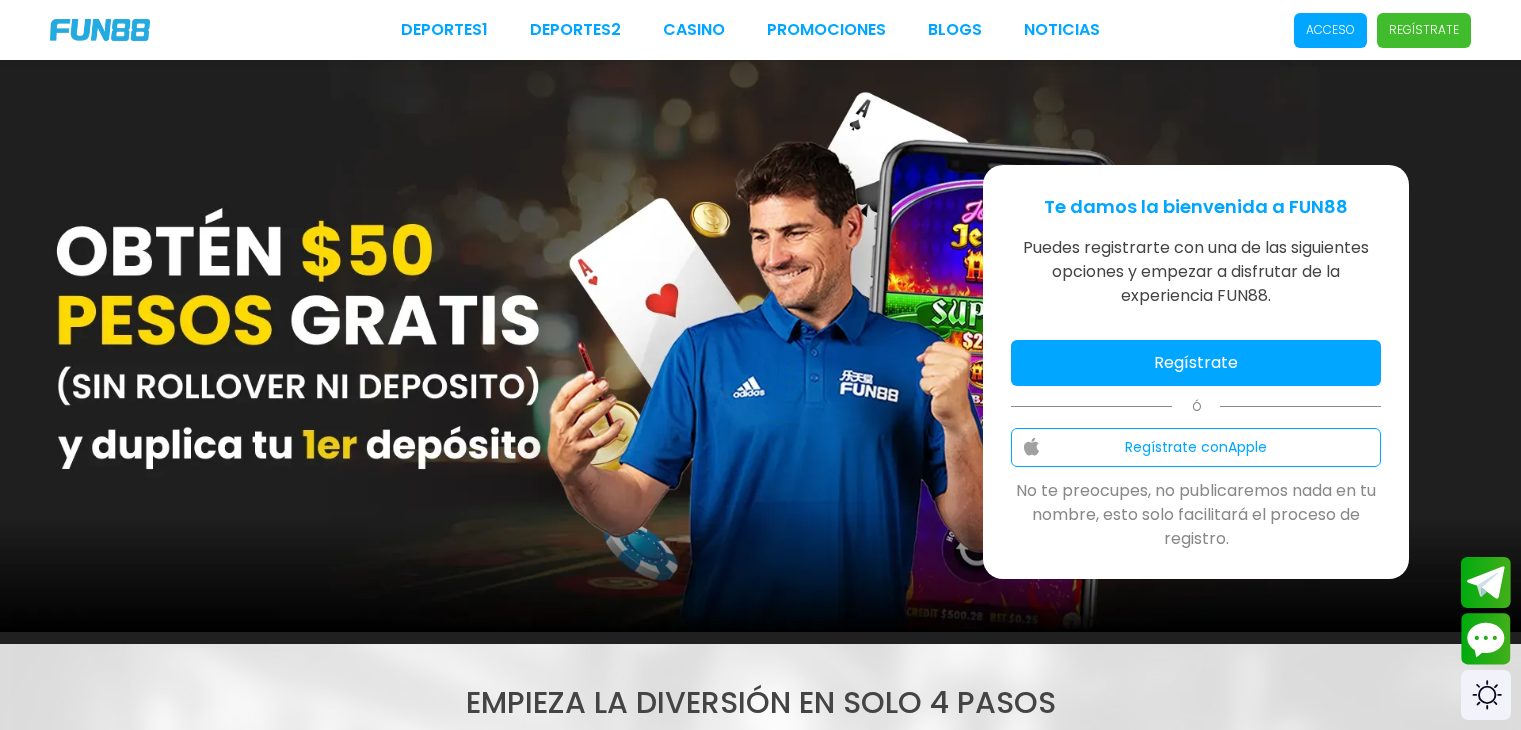 scroll, scrollTop: 0, scrollLeft: 0, axis: both 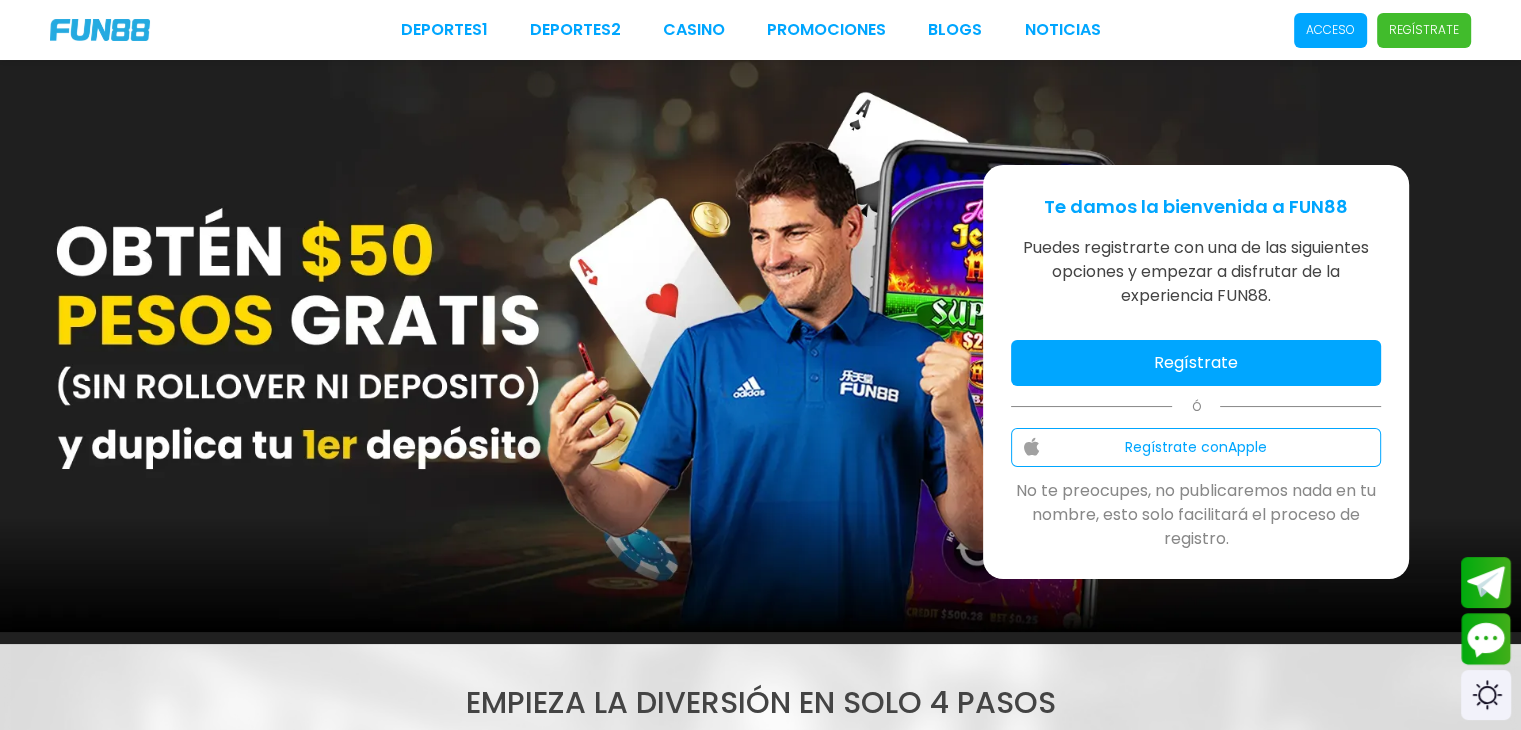 click on "Acceso" at bounding box center [1330, 30] 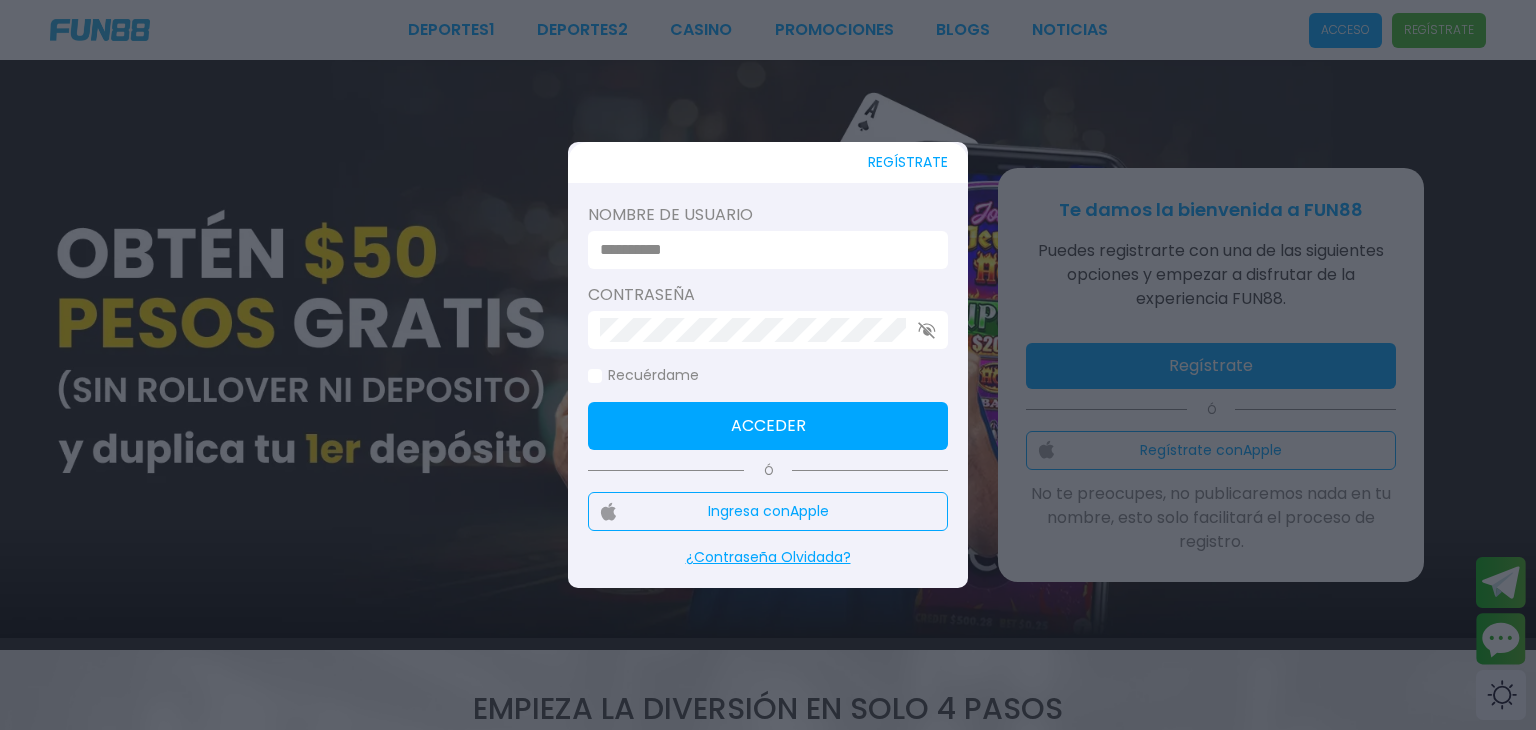 click at bounding box center [762, 250] 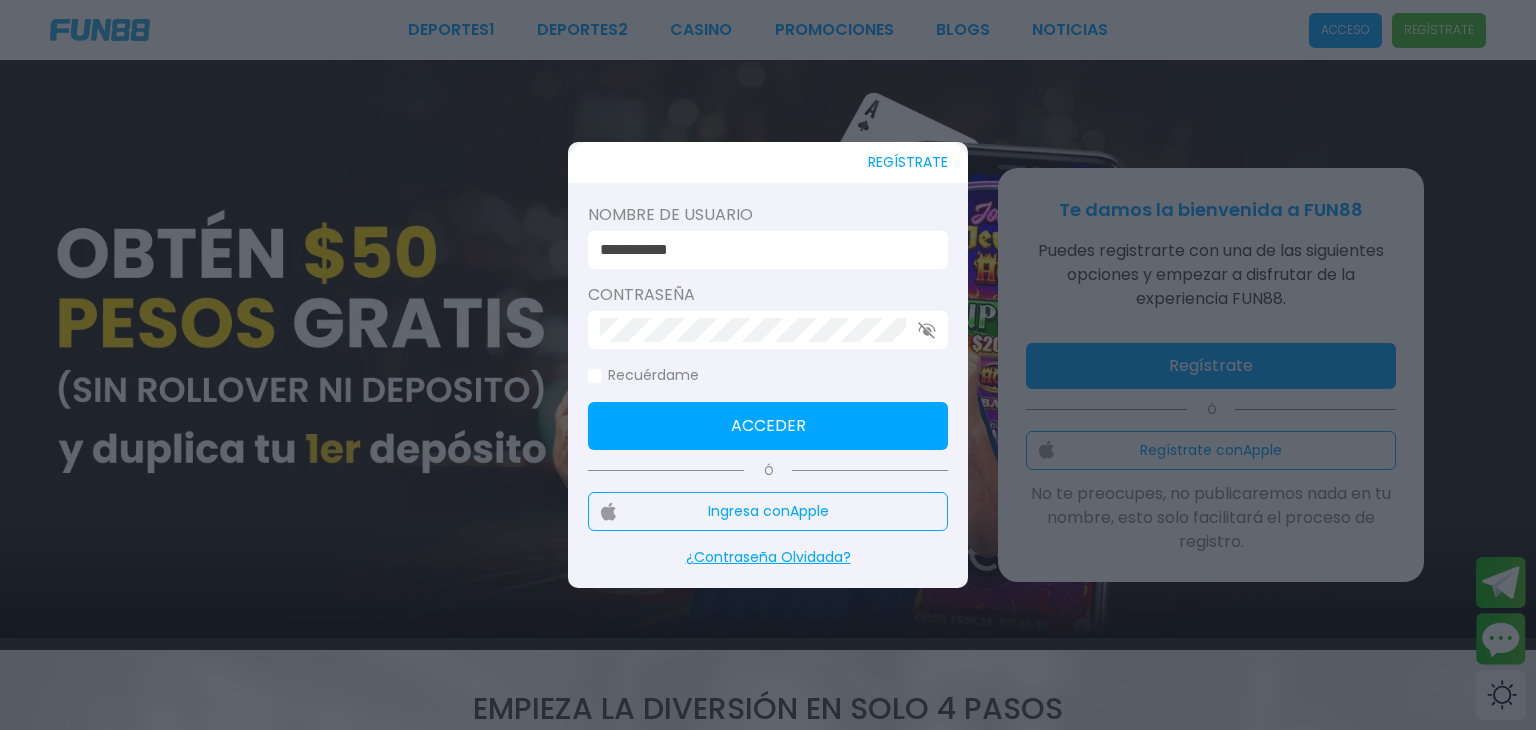 click 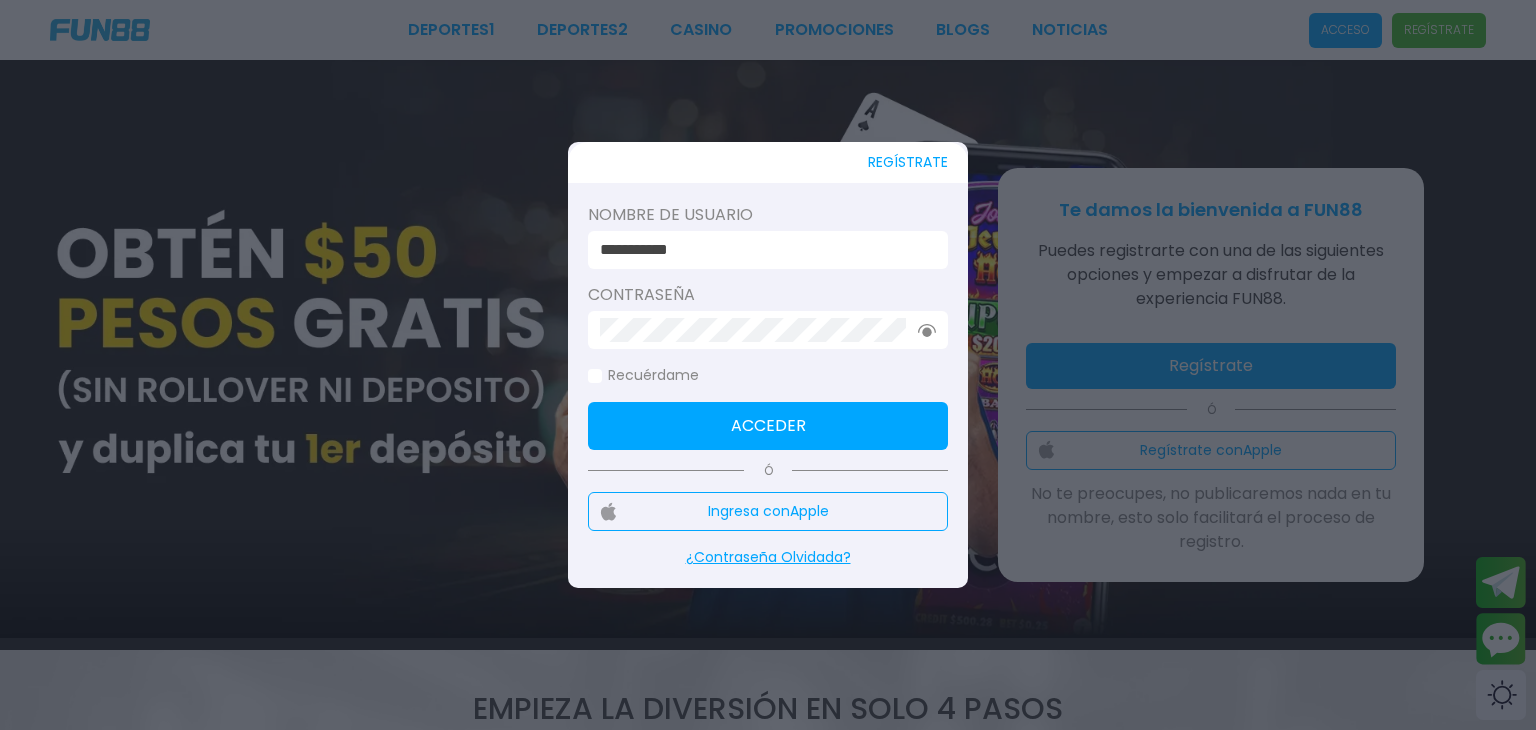 click 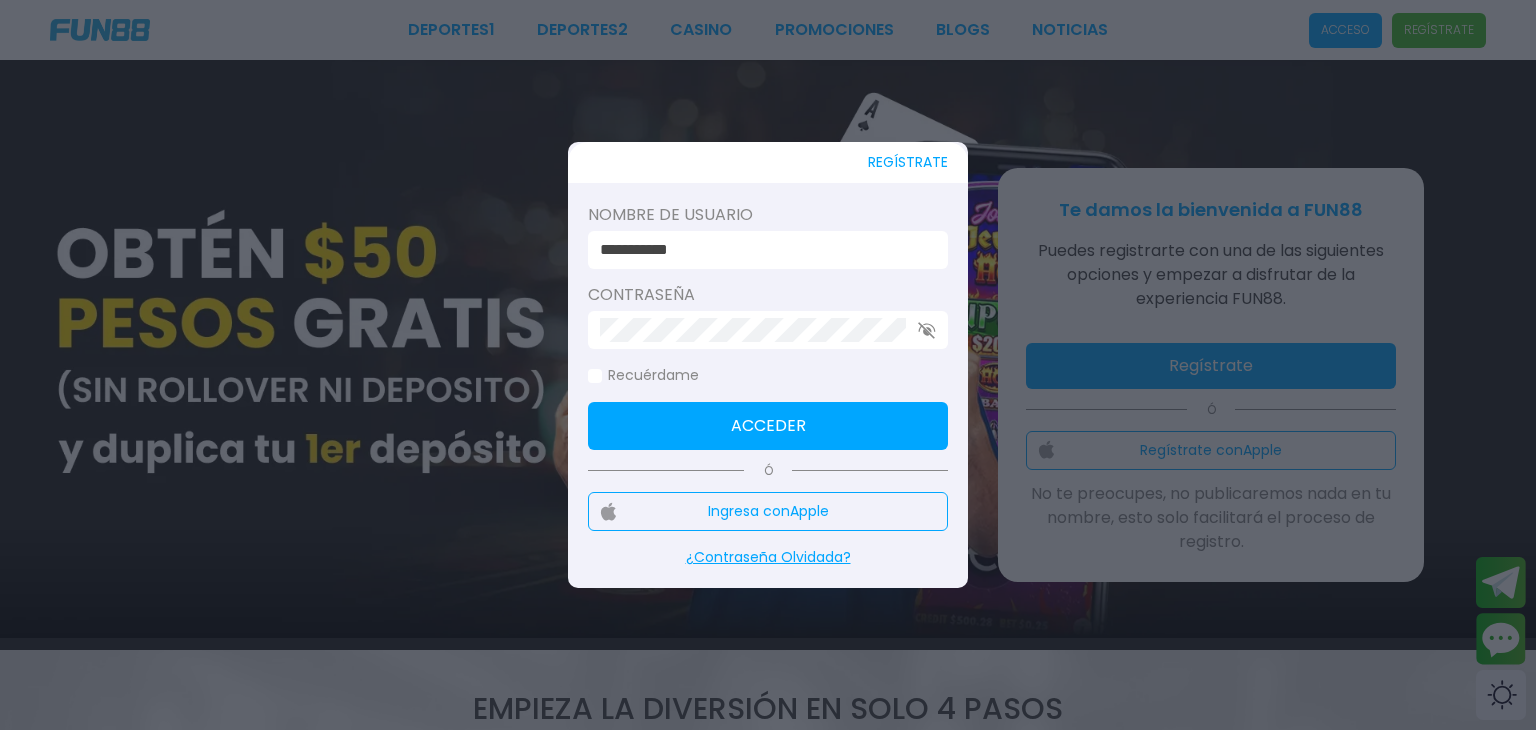 click on "**********" at bounding box center [768, 326] 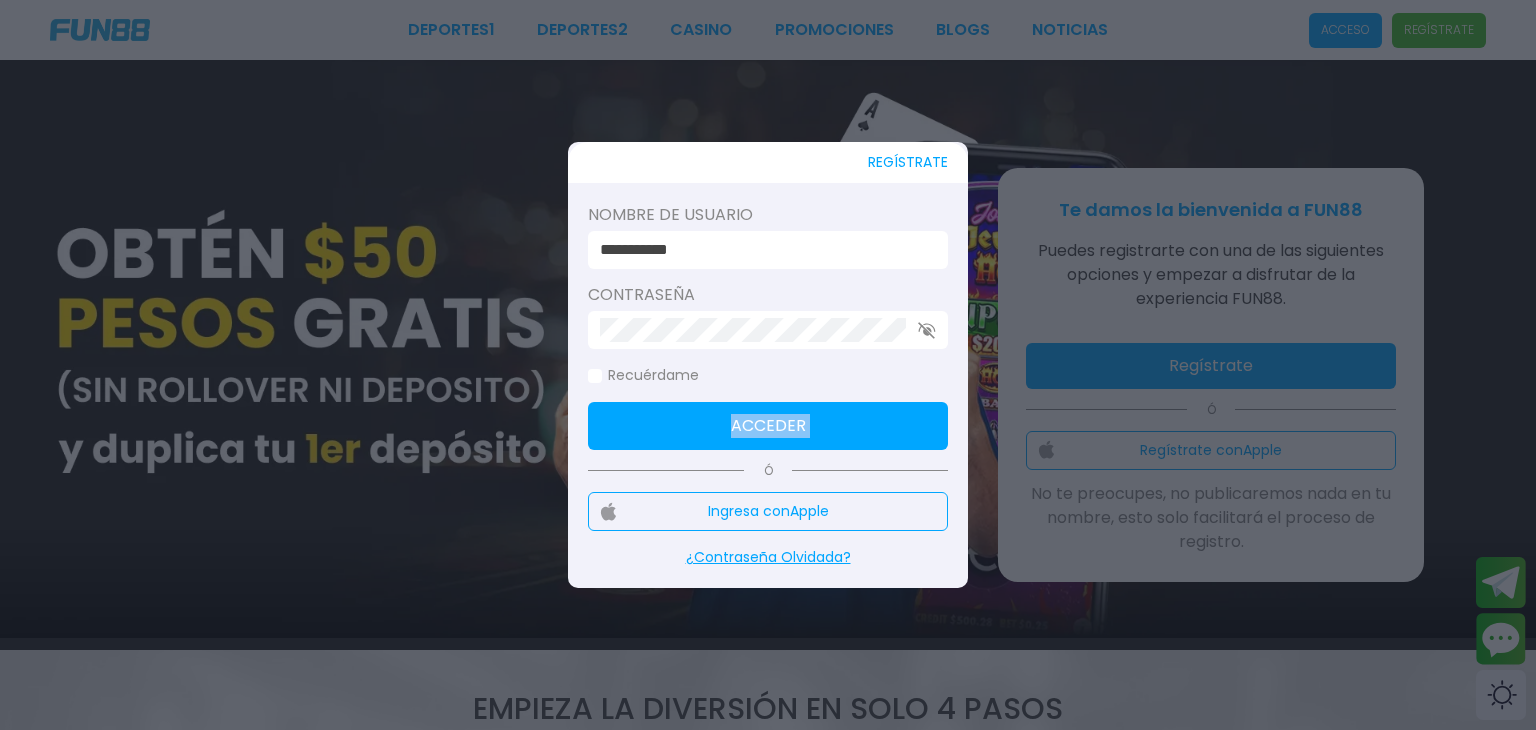 drag, startPoint x: 854, startPoint y: 389, endPoint x: 827, endPoint y: 411, distance: 34.828148 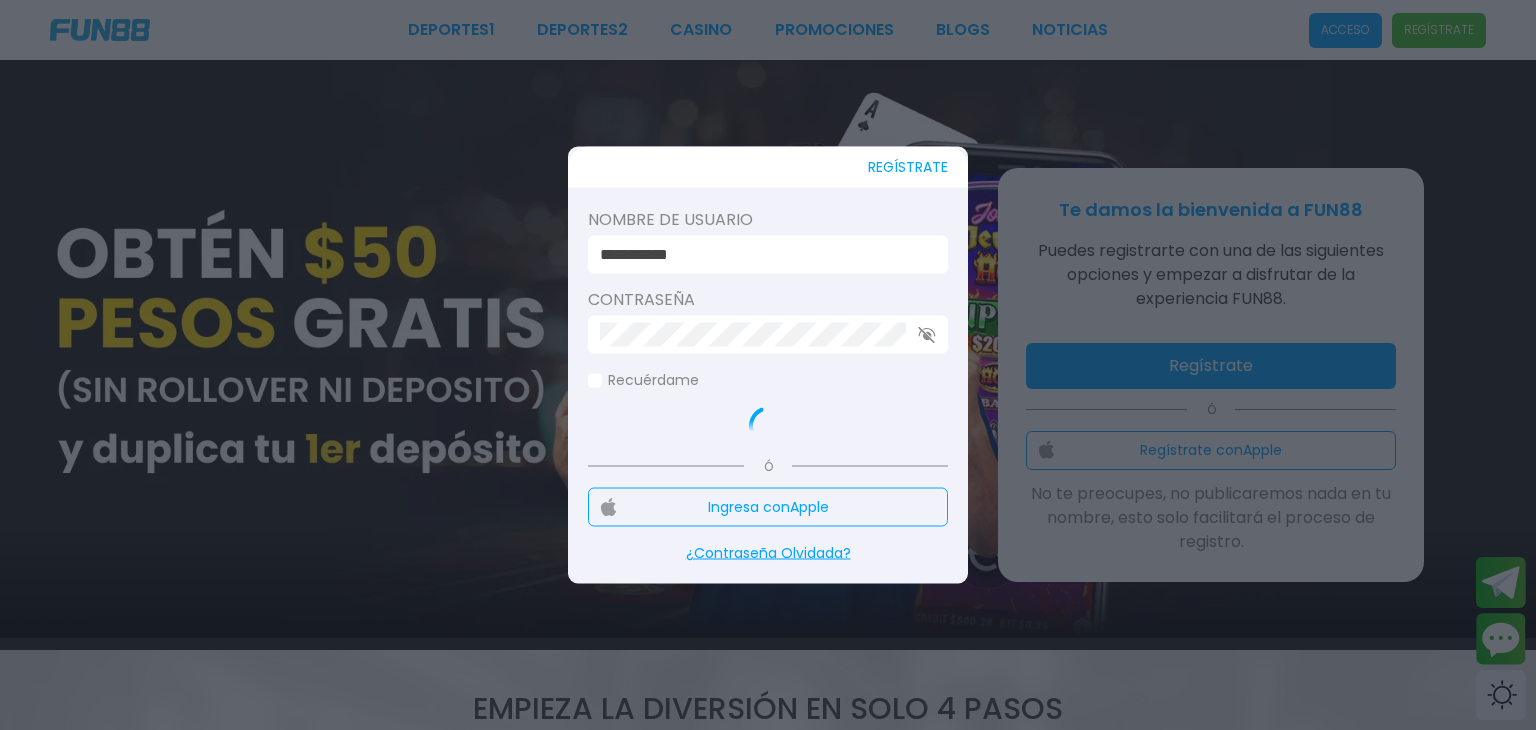click at bounding box center (768, 426) 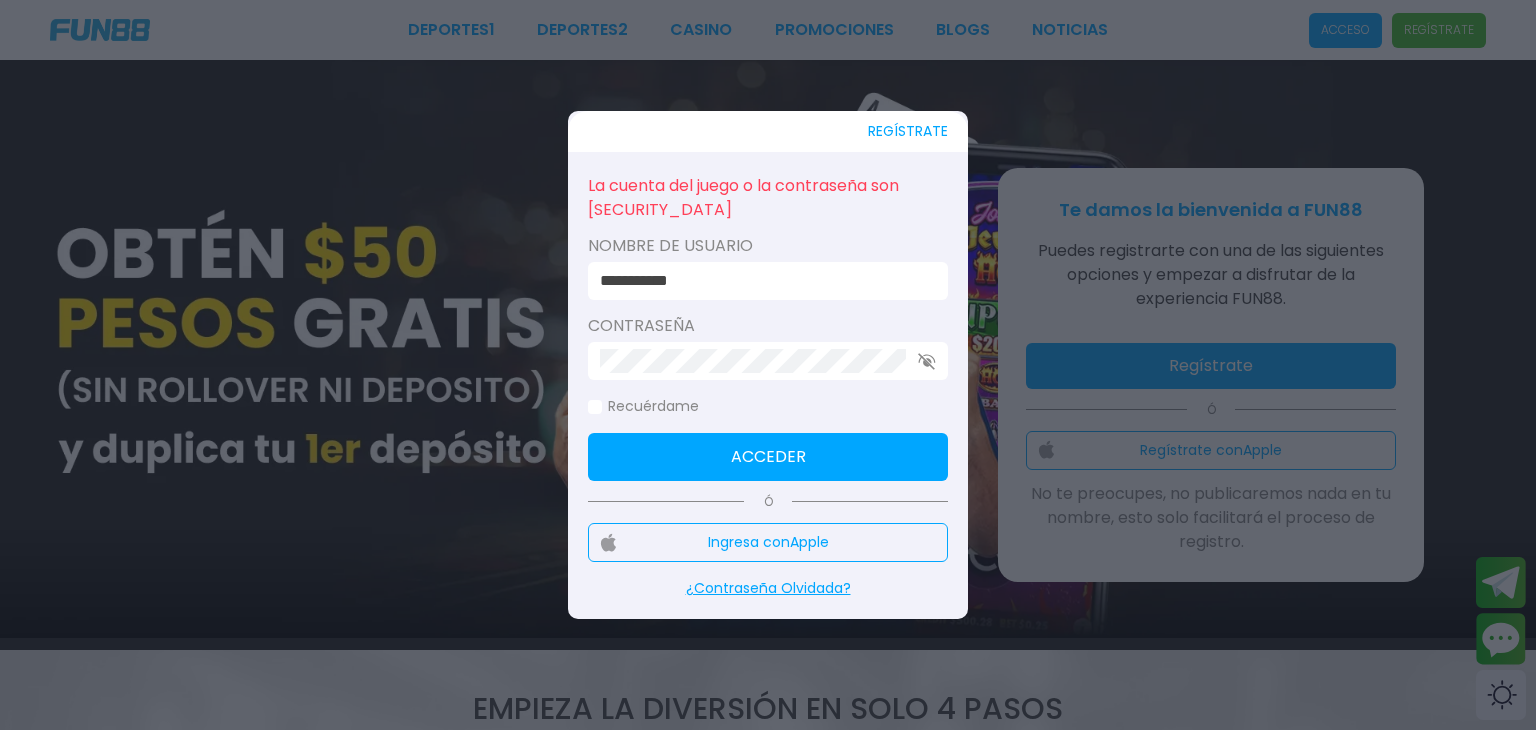 click on "**********" at bounding box center (762, 281) 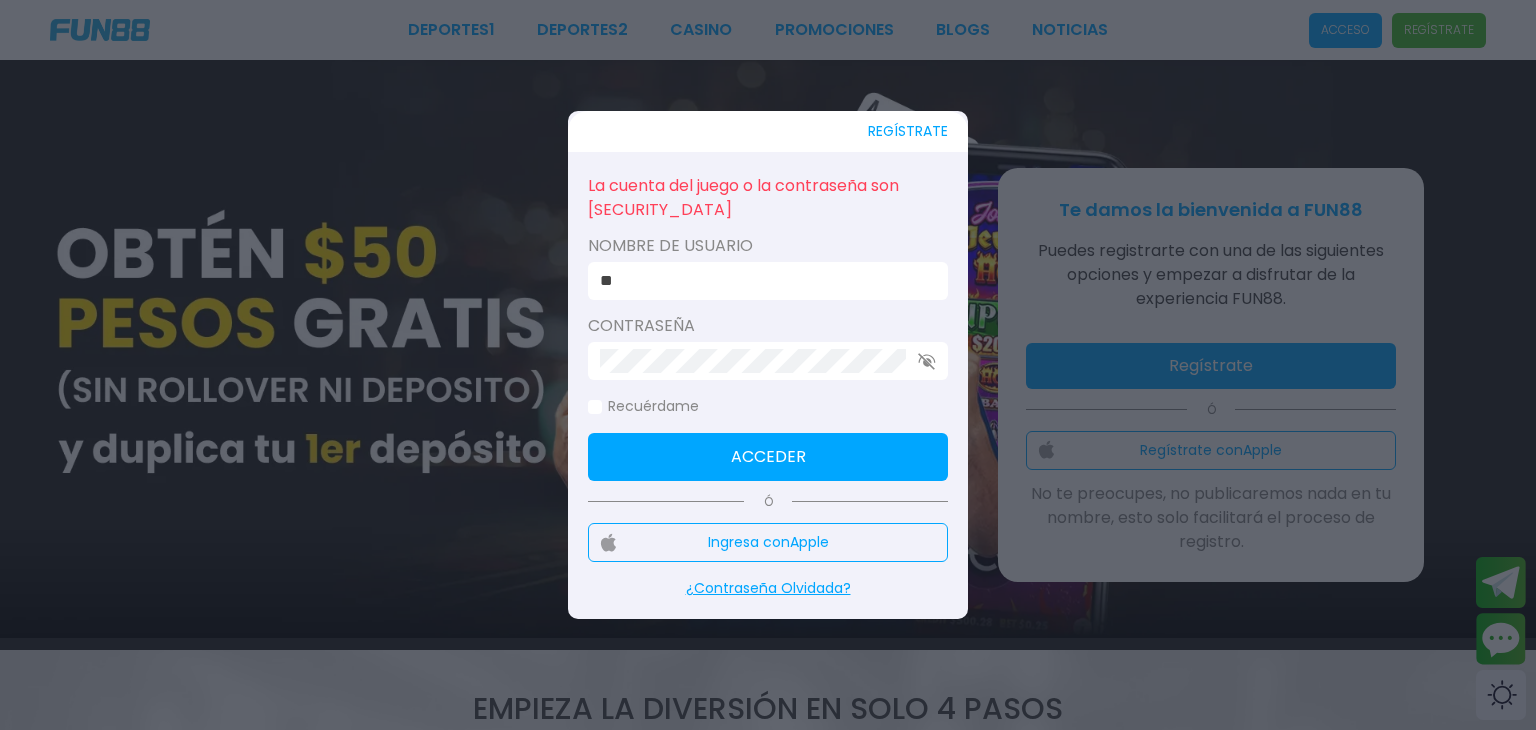 type on "*" 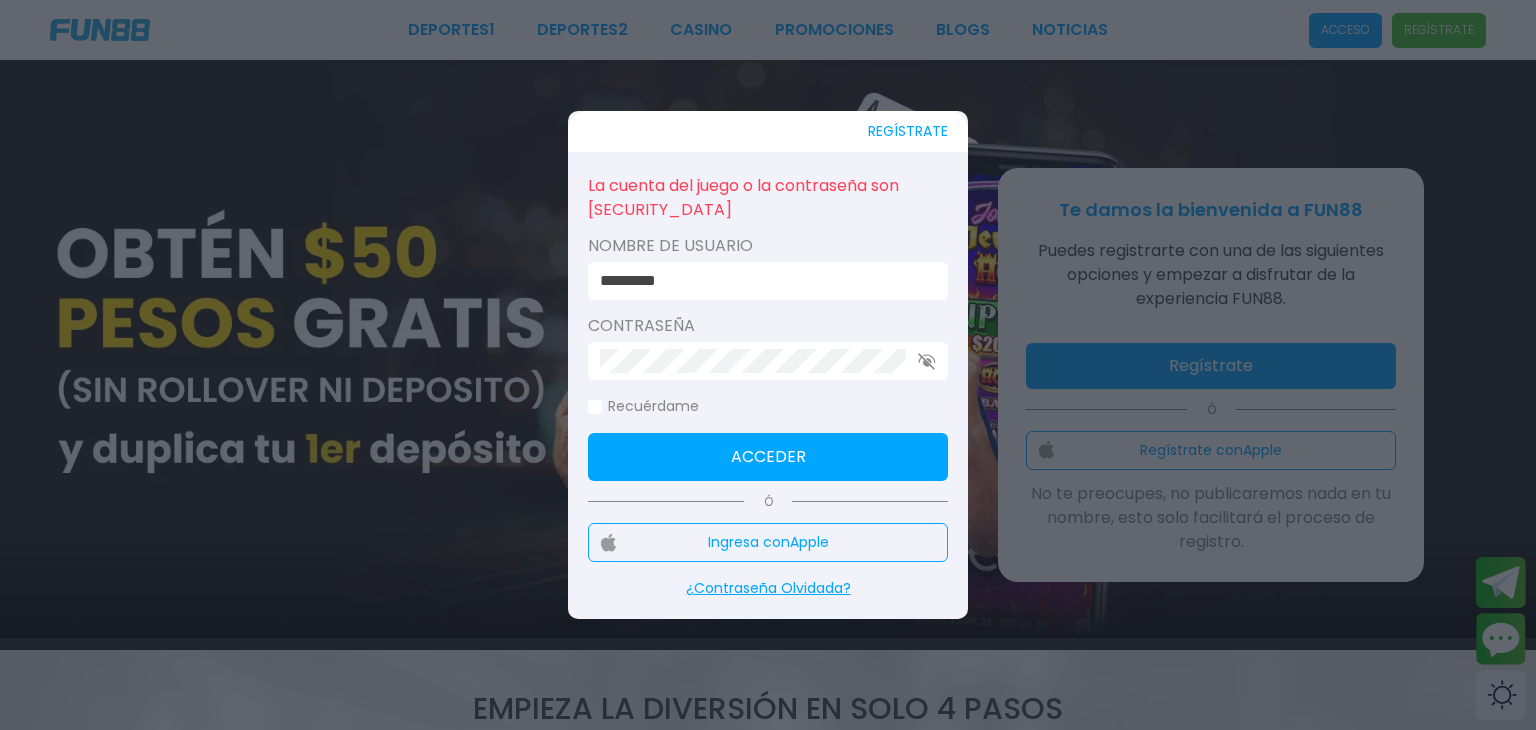 type on "*********" 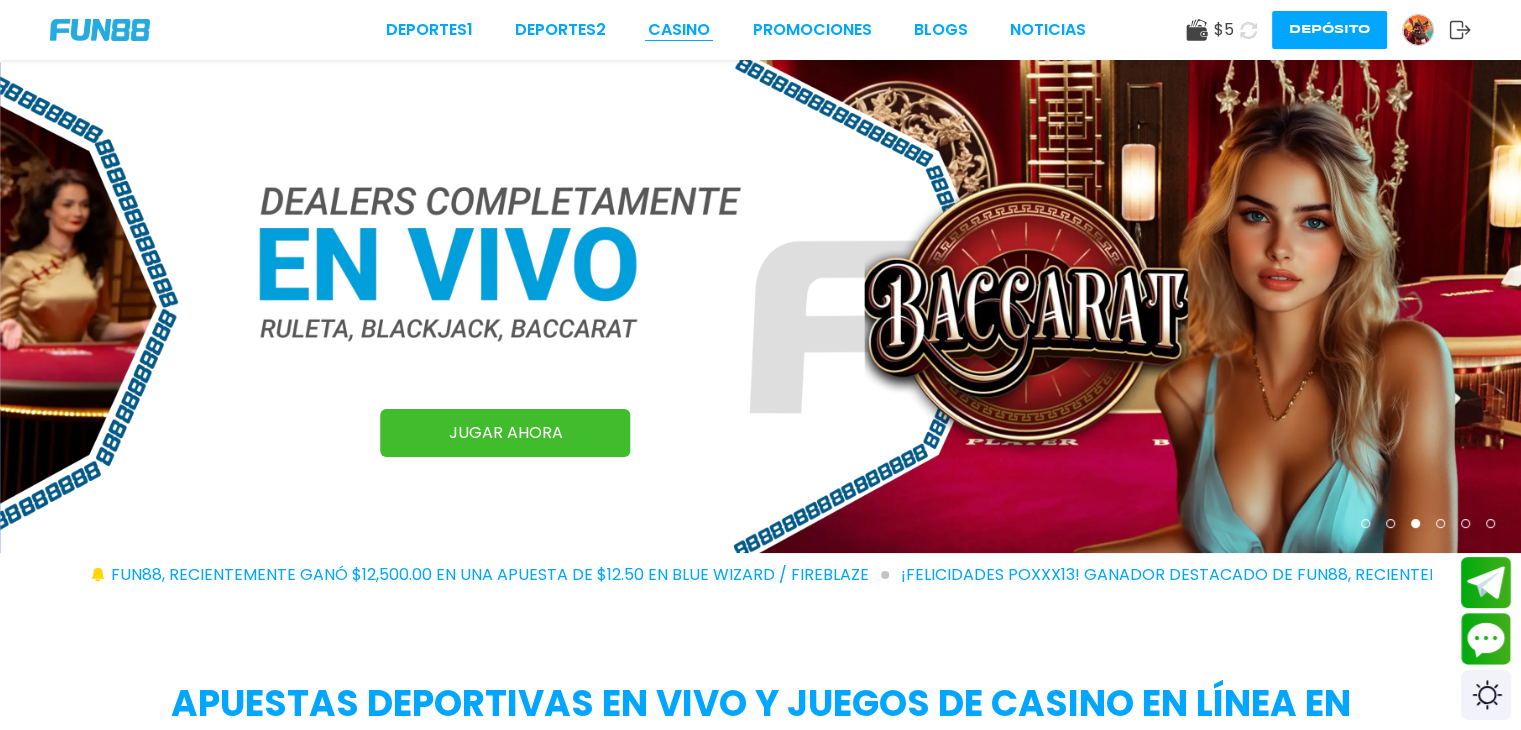 click on "CASINO" at bounding box center [679, 30] 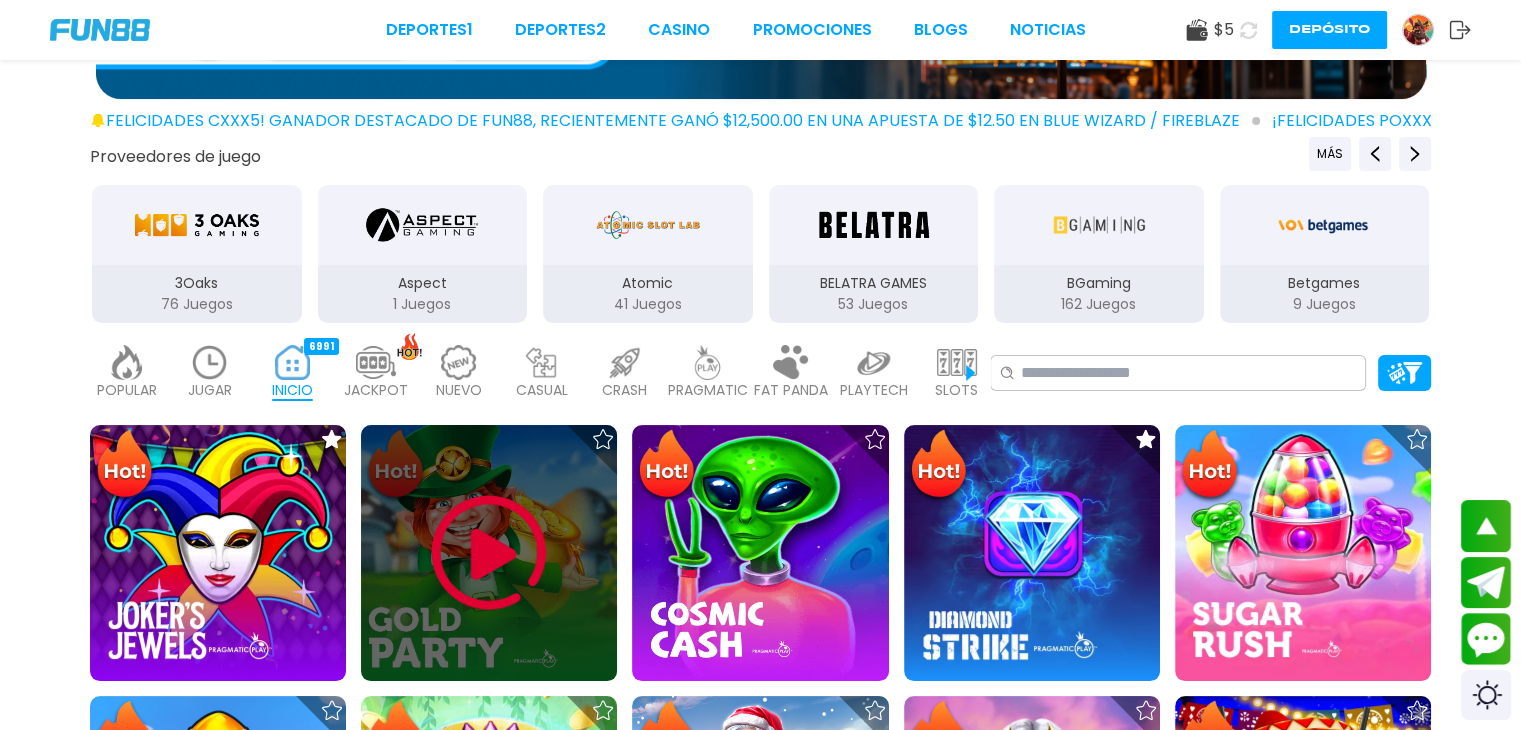 scroll, scrollTop: 320, scrollLeft: 0, axis: vertical 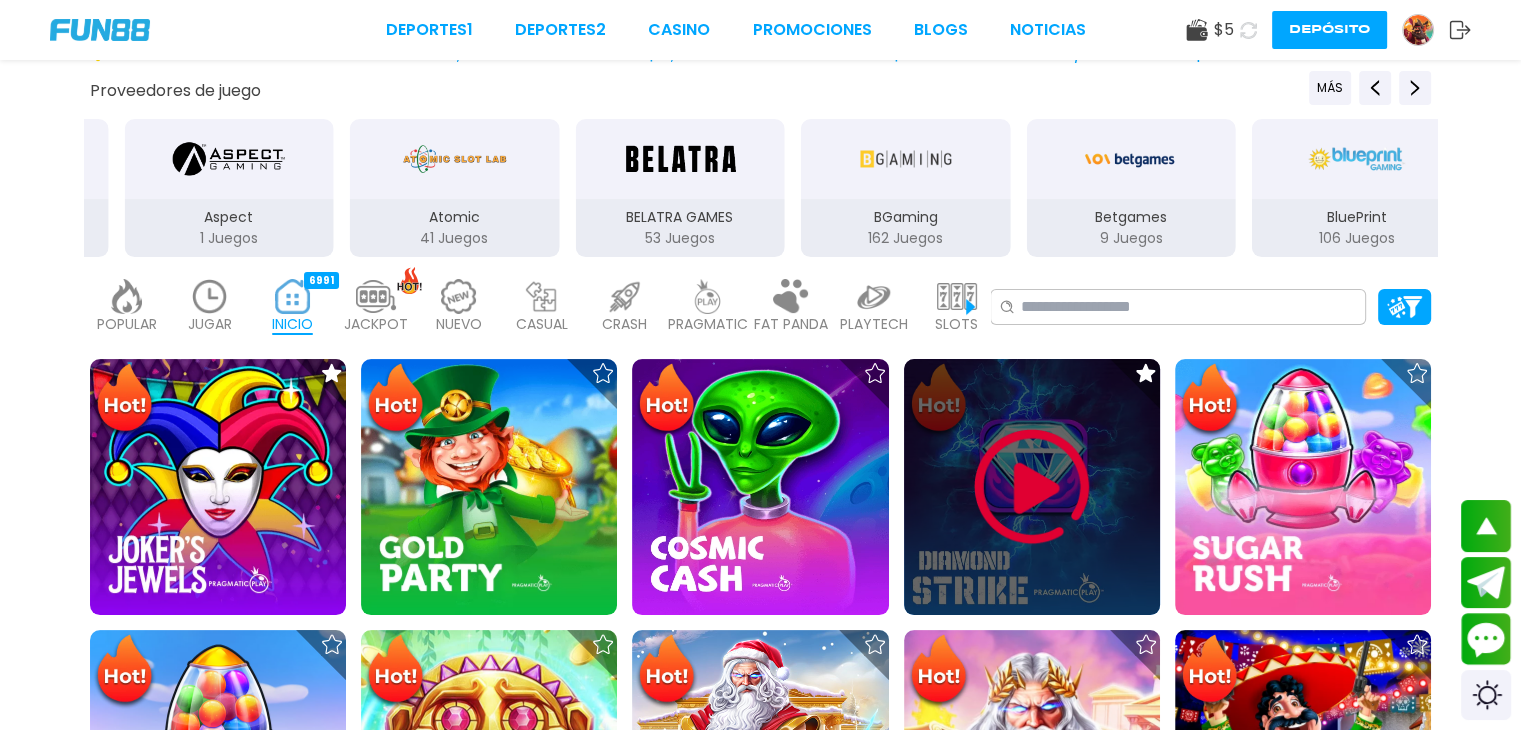 click at bounding box center [1032, 487] 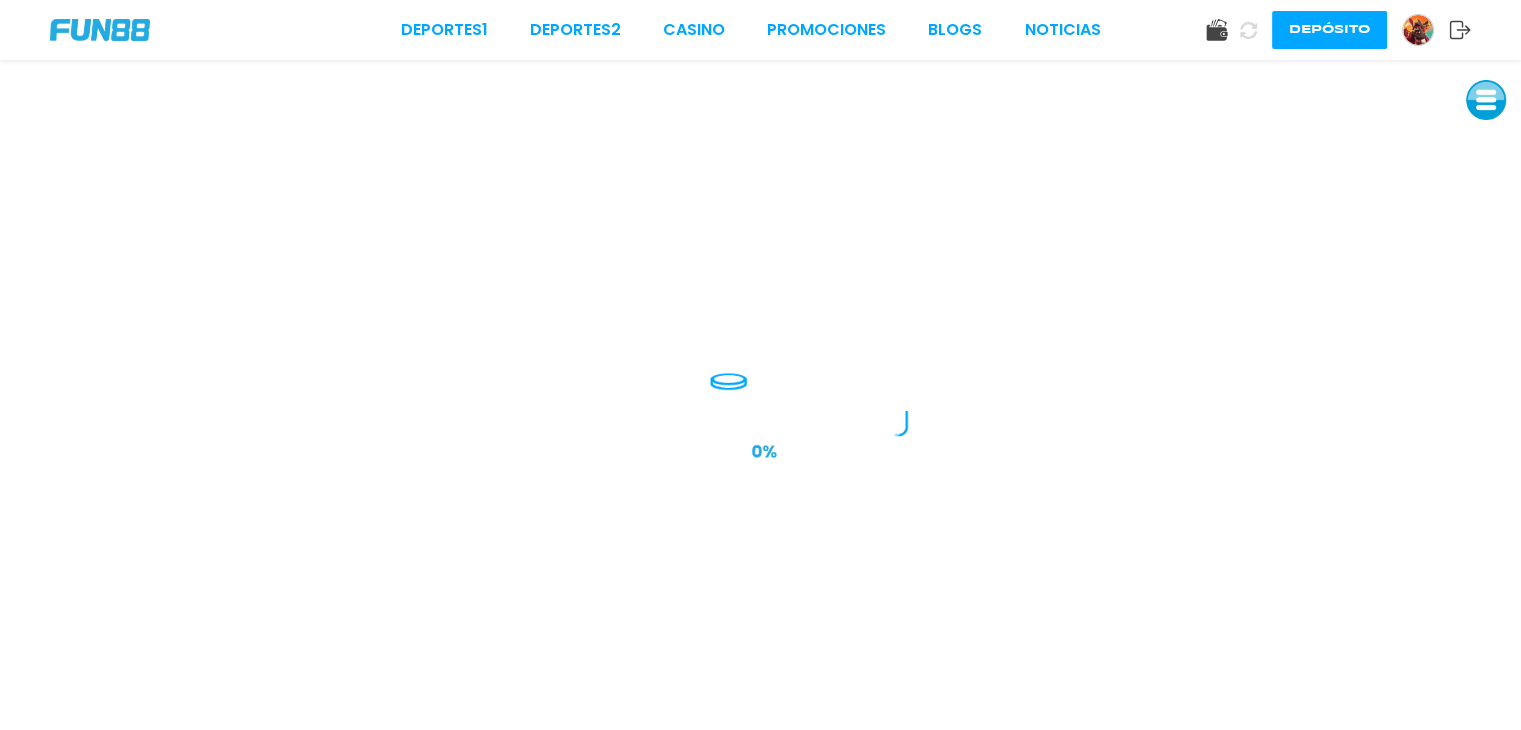 scroll, scrollTop: 0, scrollLeft: 0, axis: both 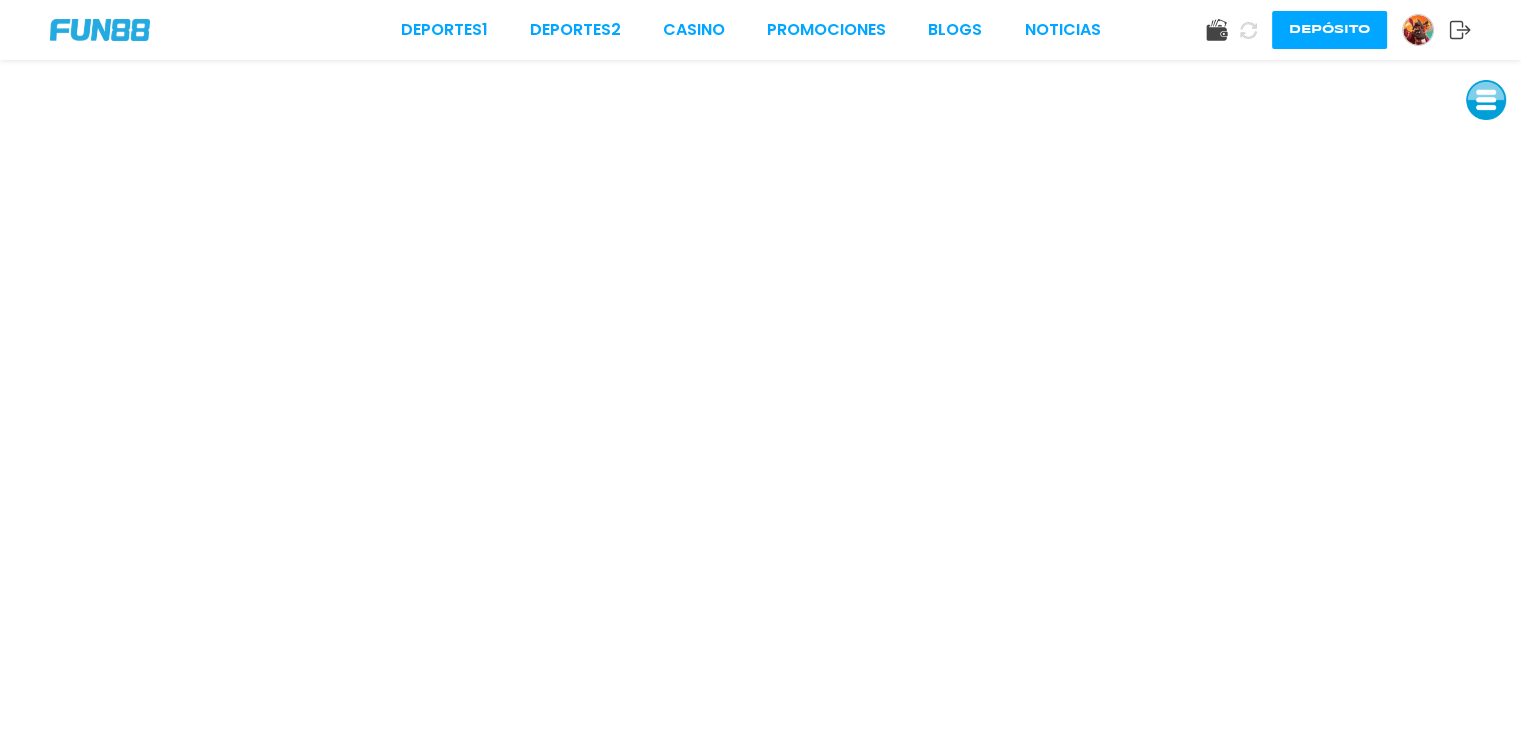 click at bounding box center [1486, 100] 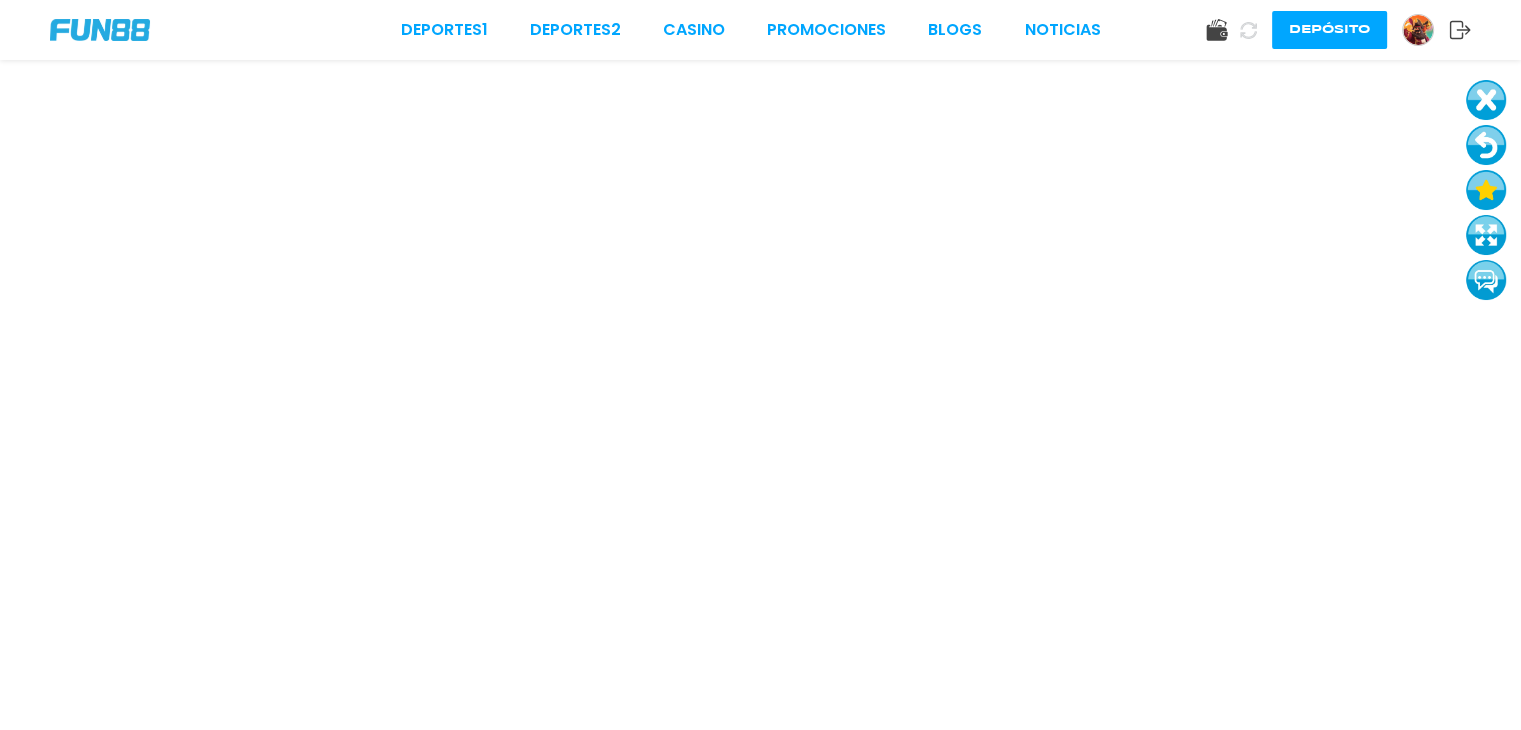 click at bounding box center [1486, 145] 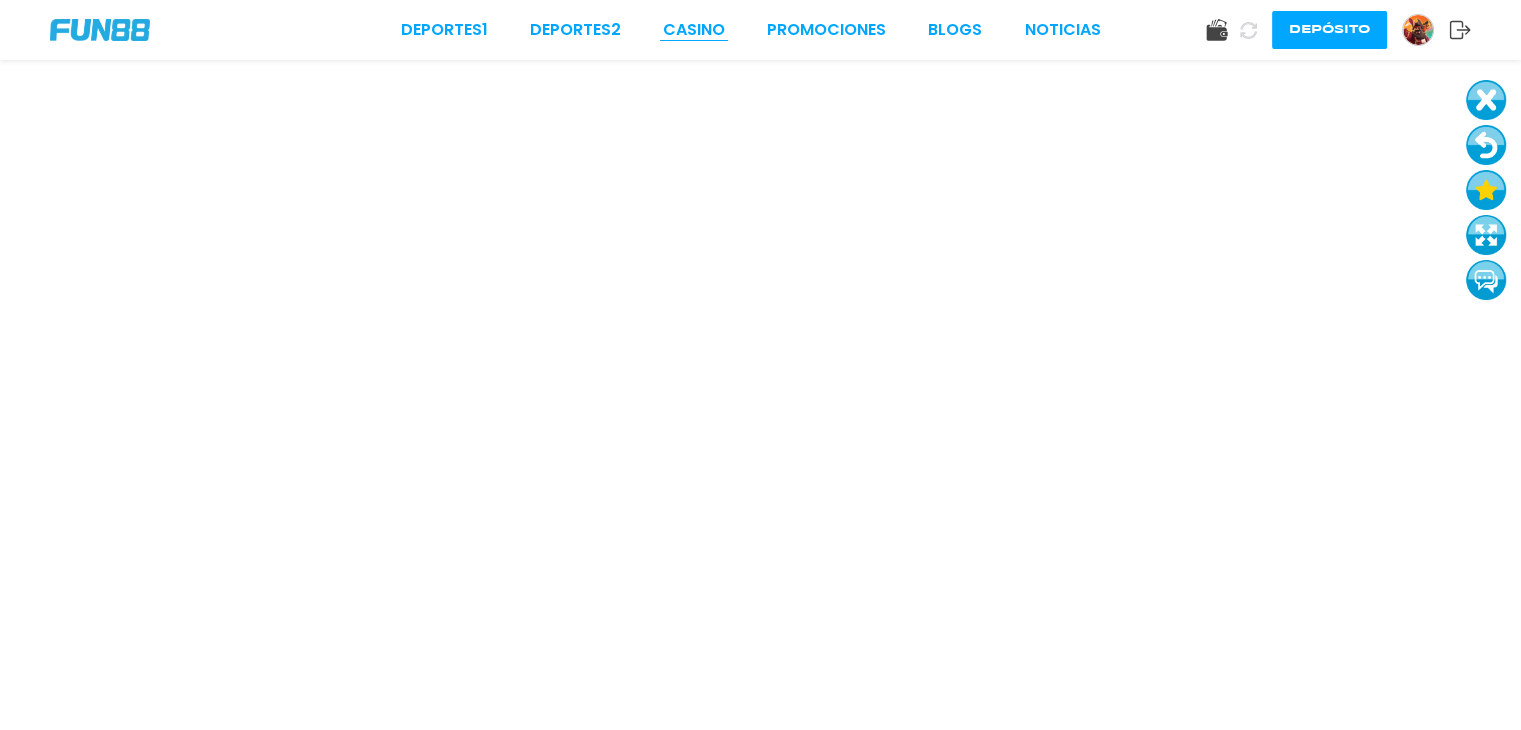 click on "CASINO" at bounding box center (694, 30) 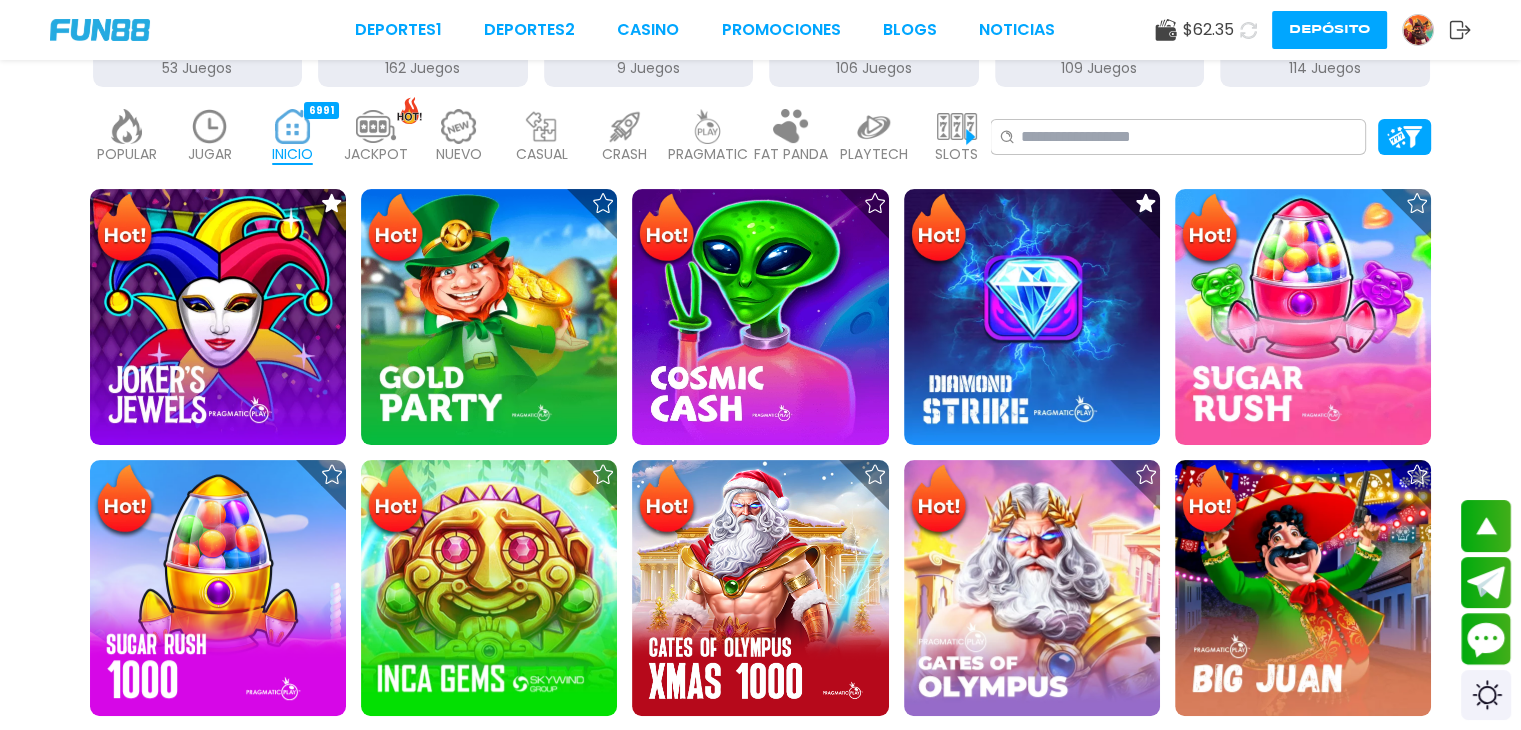 scroll, scrollTop: 200, scrollLeft: 0, axis: vertical 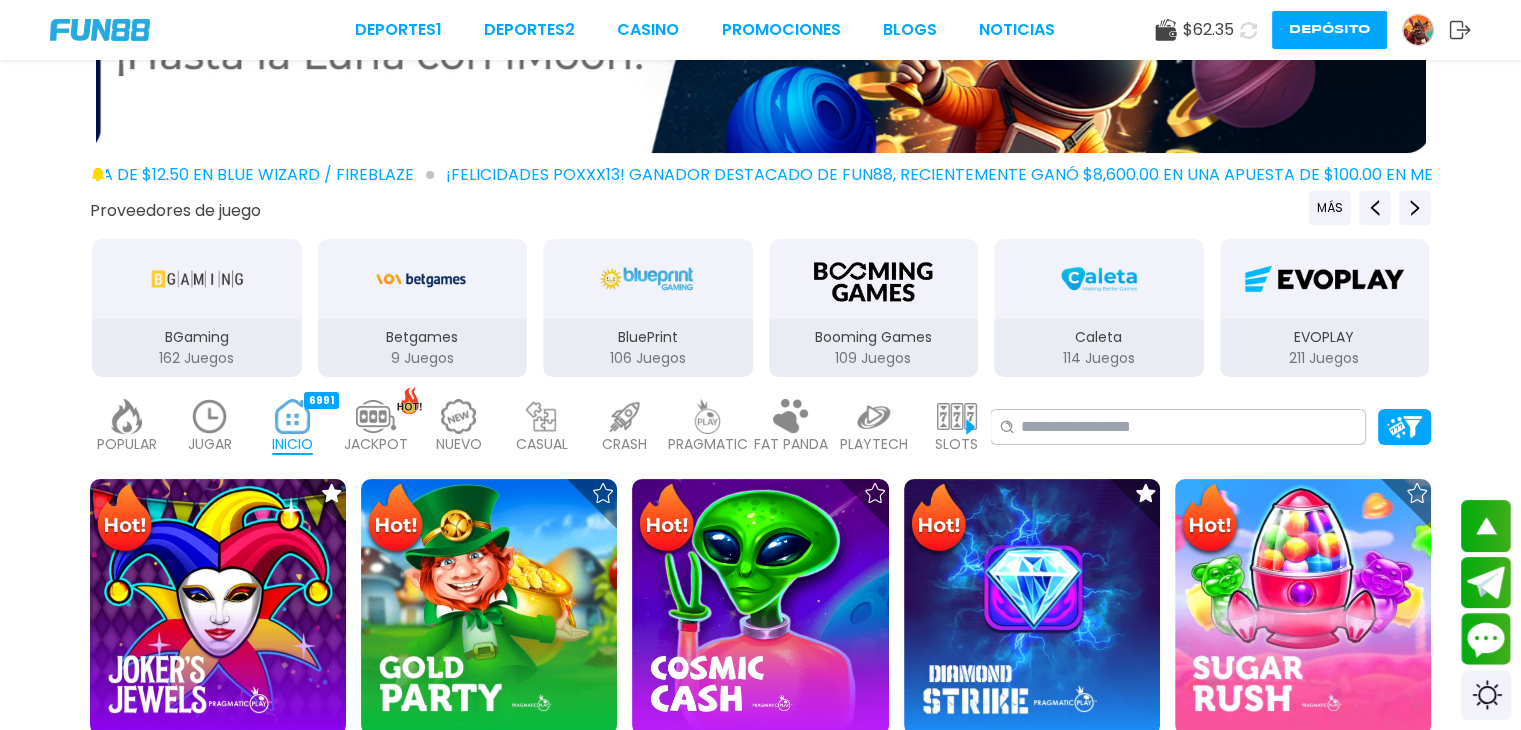 click at bounding box center (127, 416) 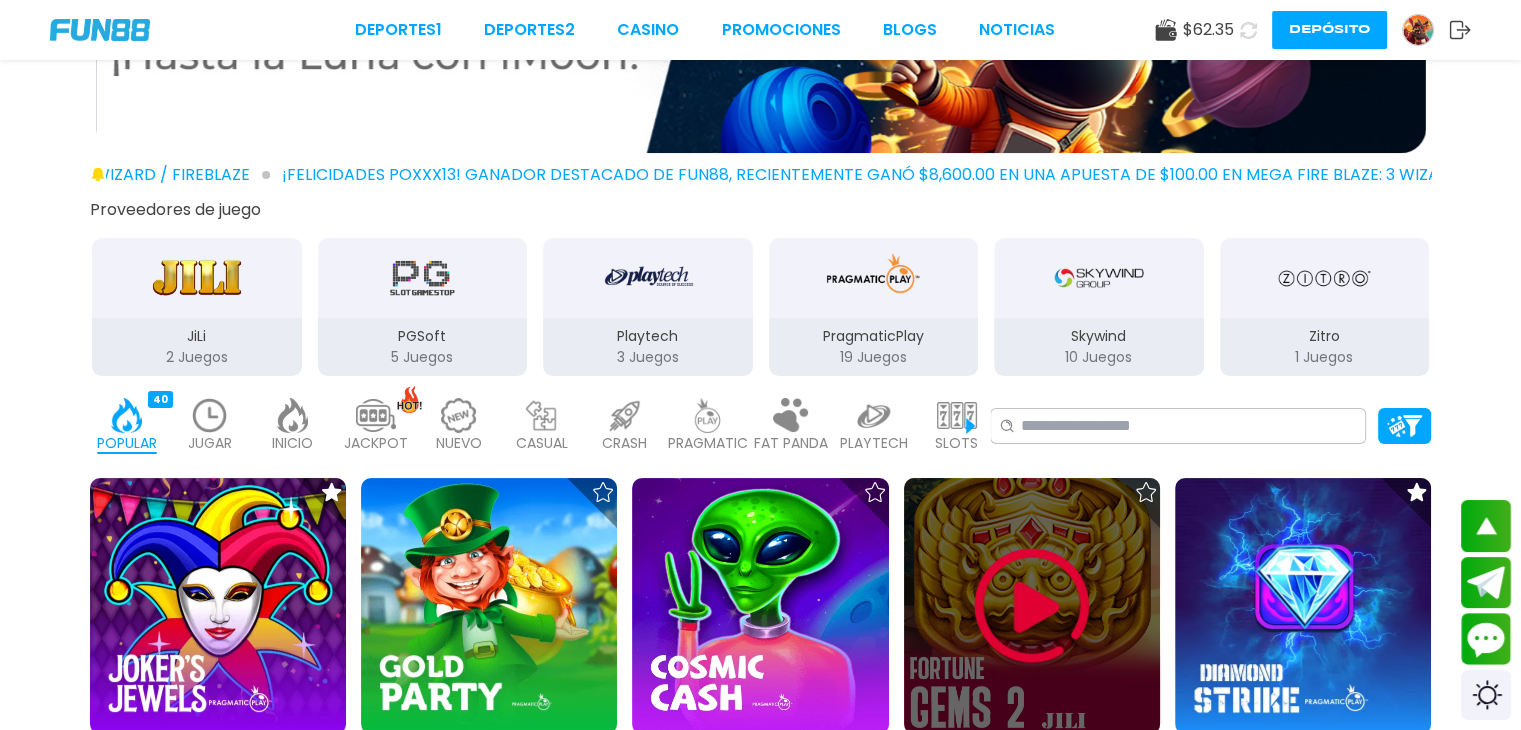 click at bounding box center [1032, 606] 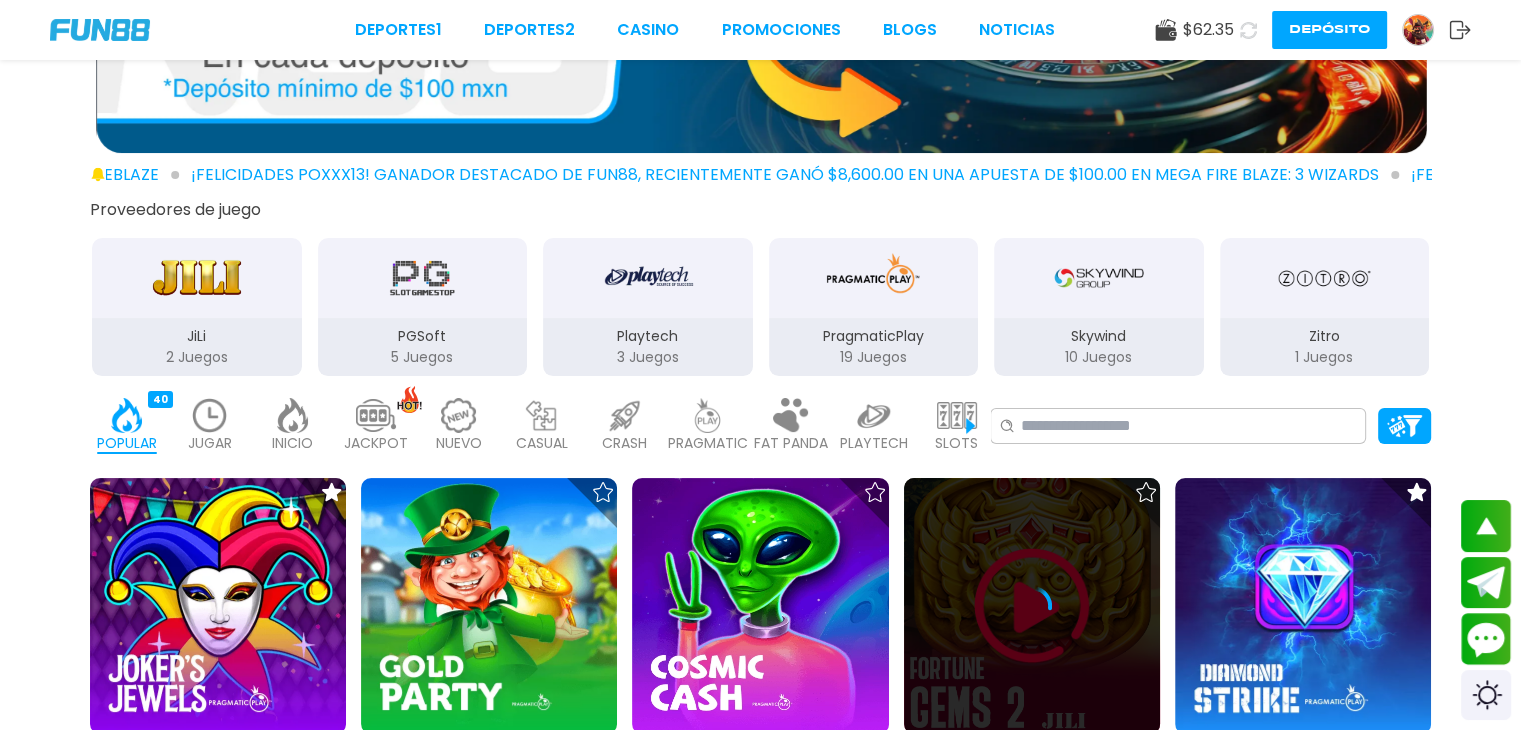 click 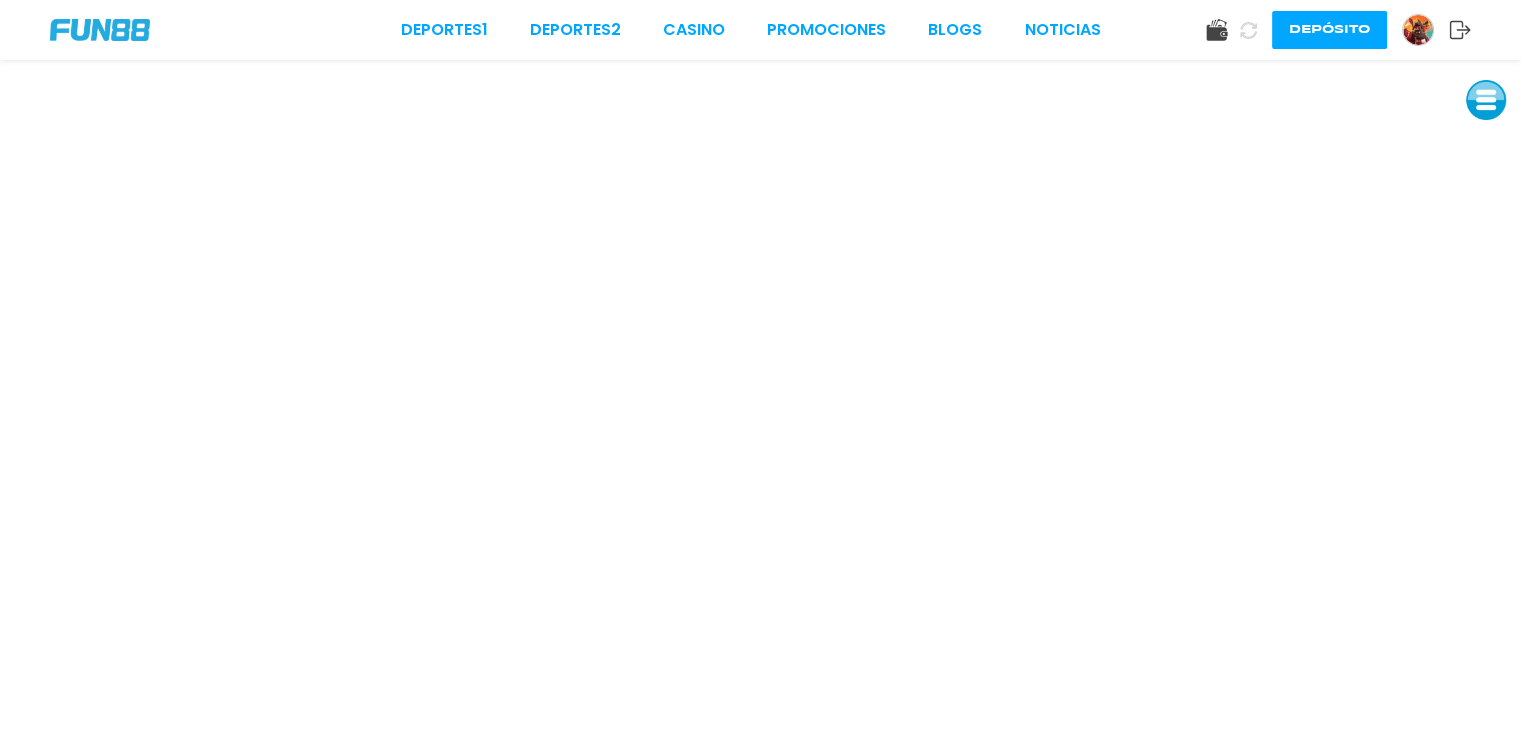 scroll, scrollTop: 0, scrollLeft: 0, axis: both 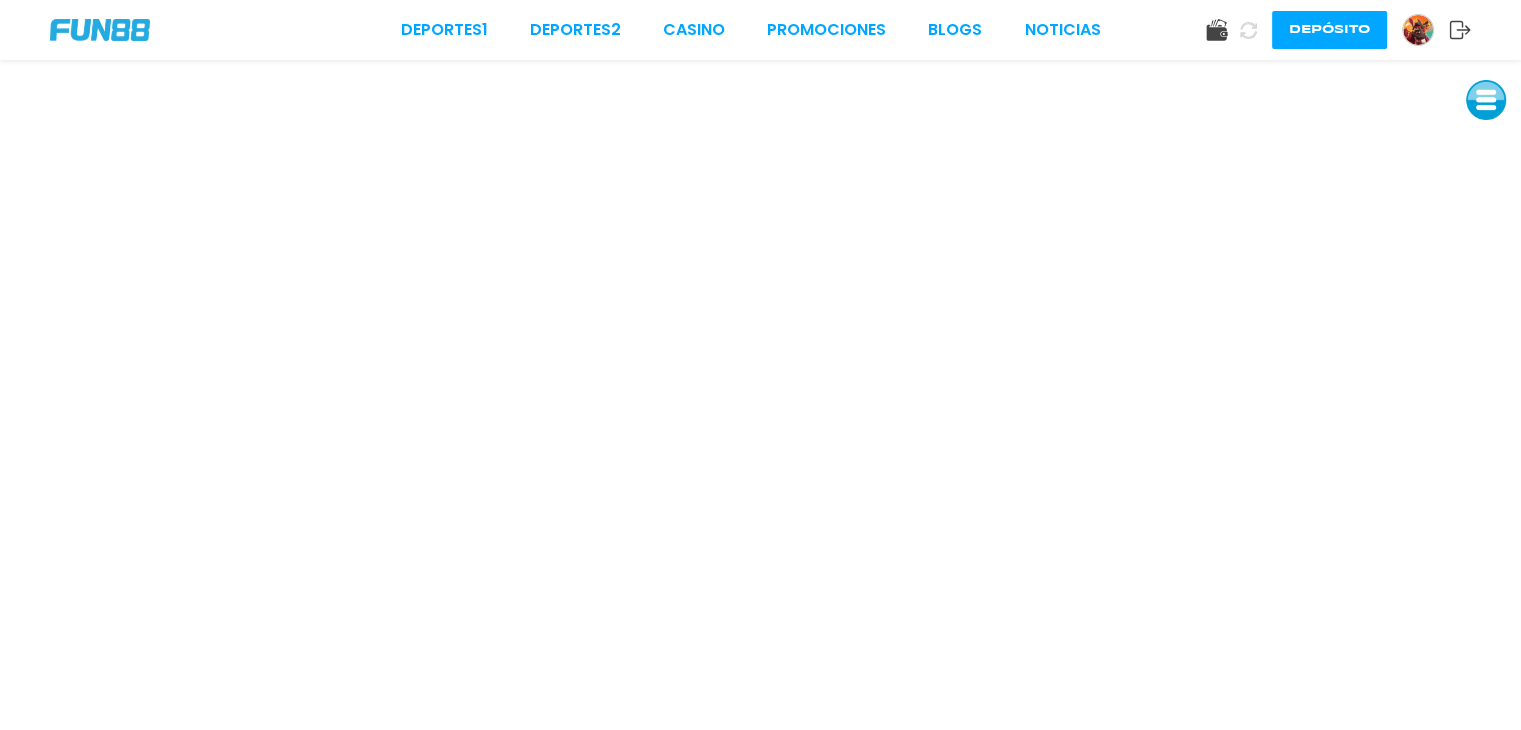 click on "Deportes  1 Deportes  2 CASINO Promociones BLOGS NOTICIAS Depósito" at bounding box center (760, 30) 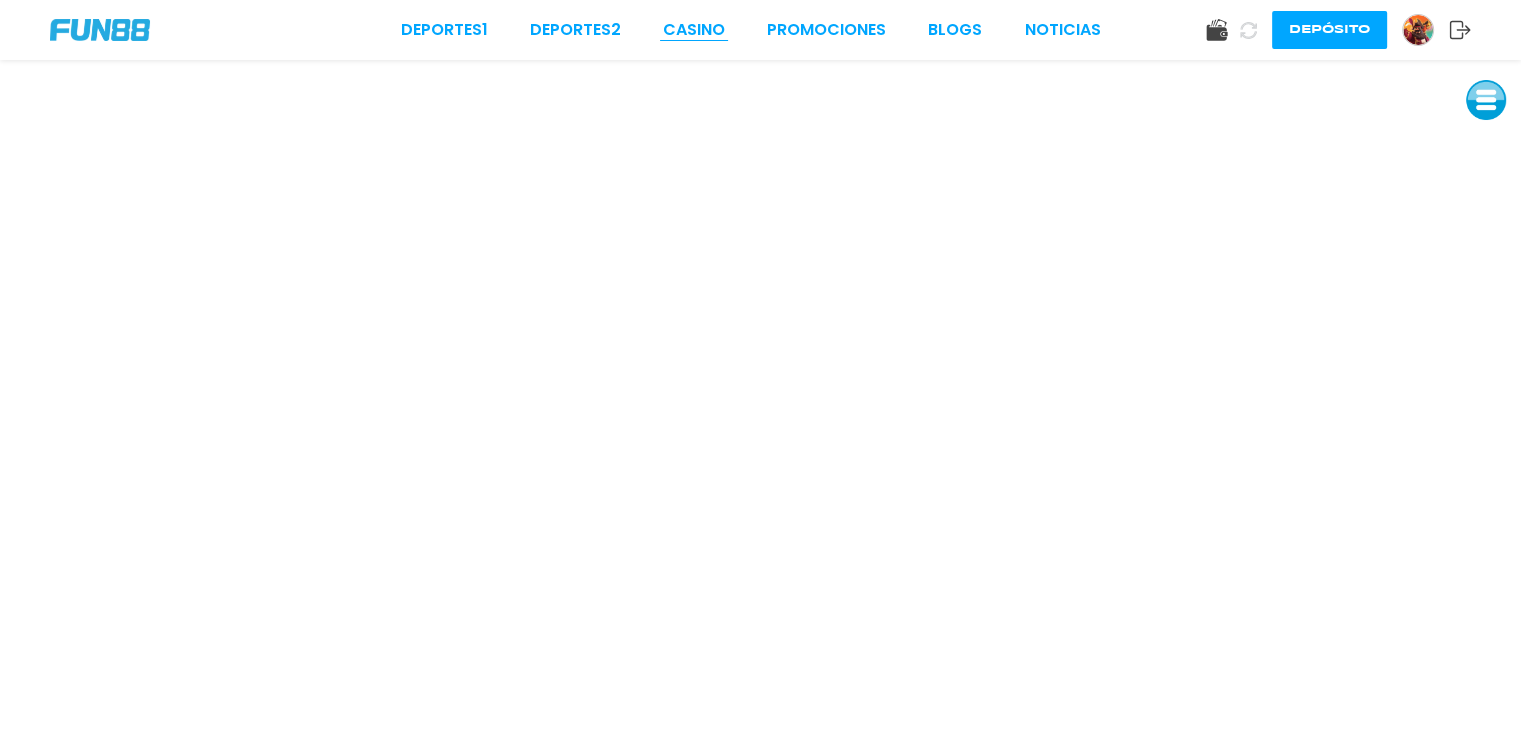 click on "CASINO" at bounding box center (694, 30) 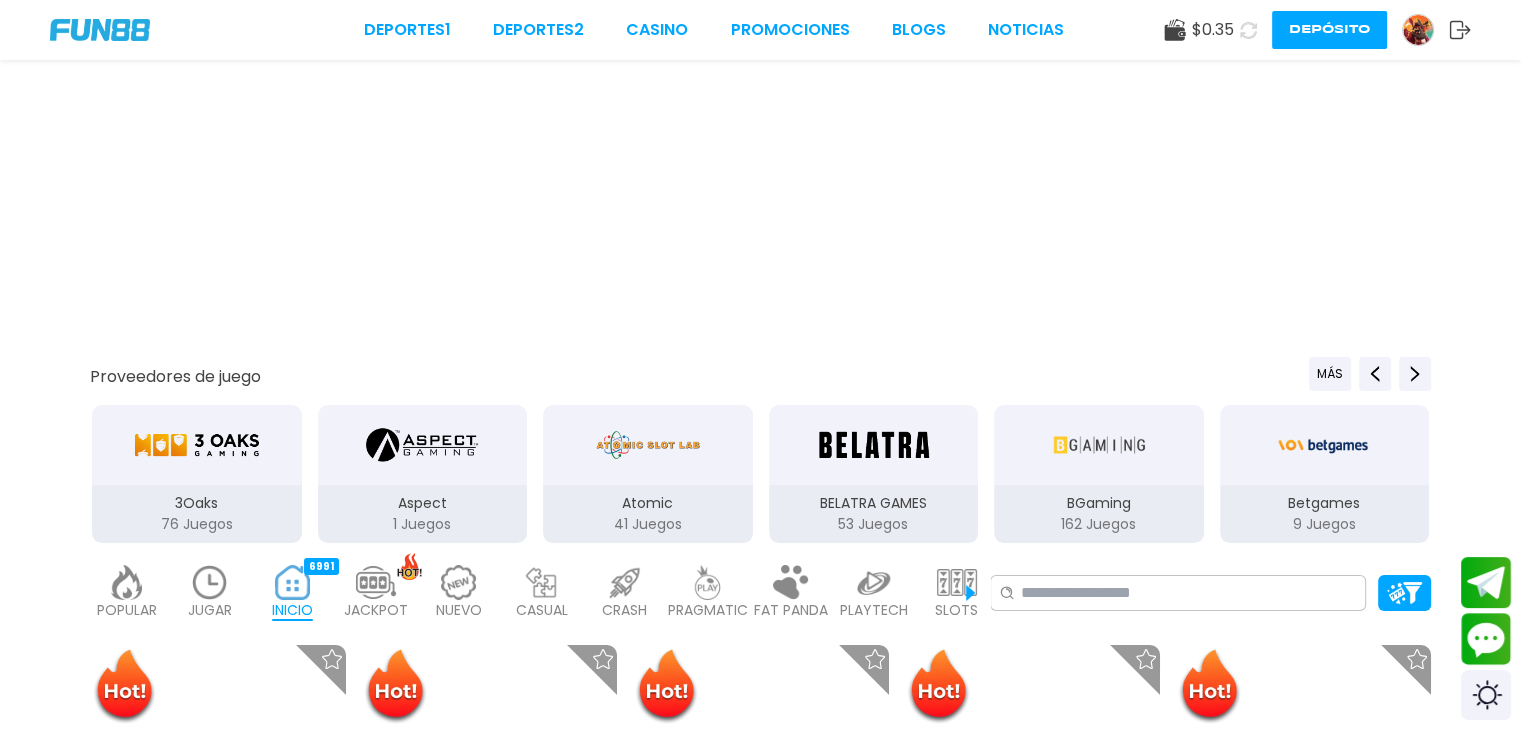 scroll, scrollTop: 0, scrollLeft: 0, axis: both 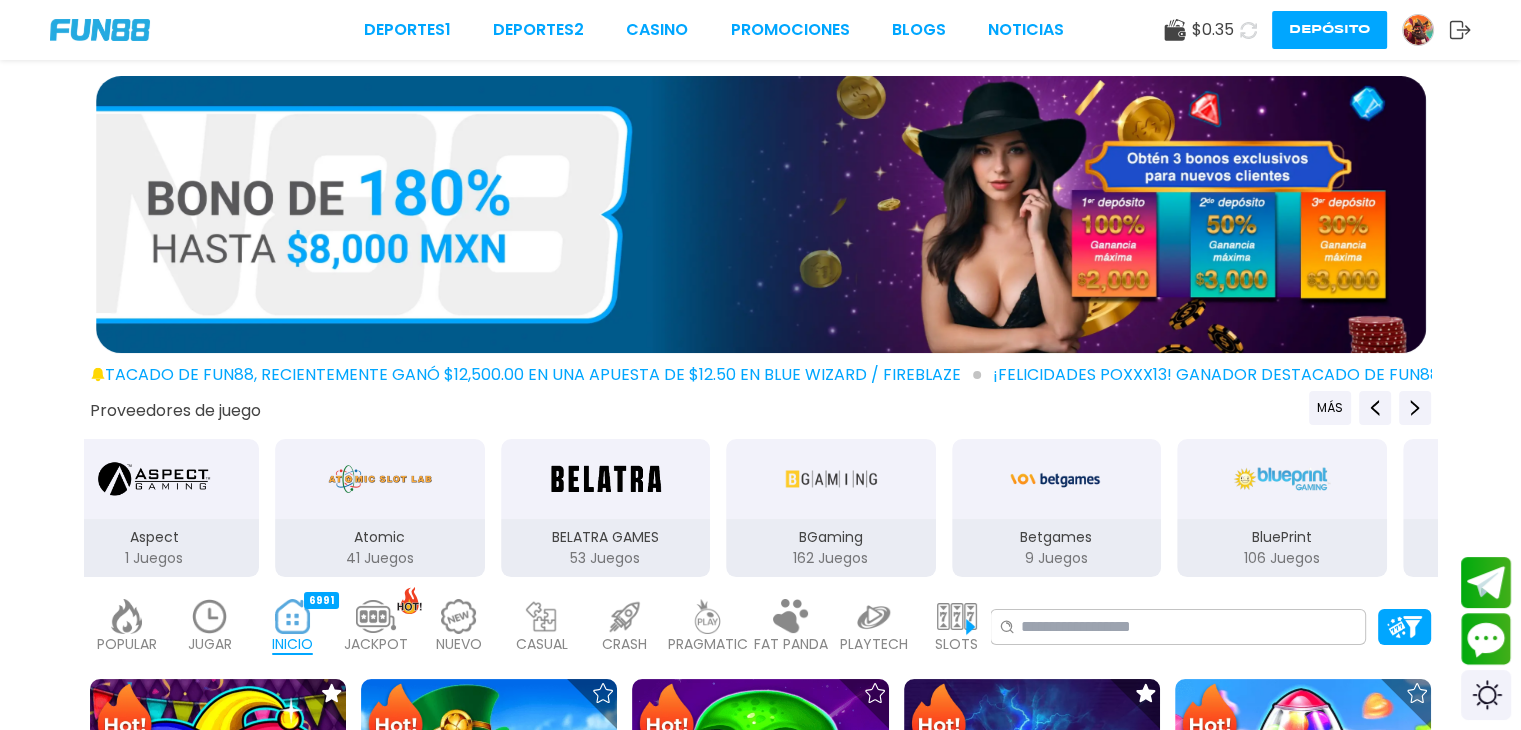 click at bounding box center [100, 30] 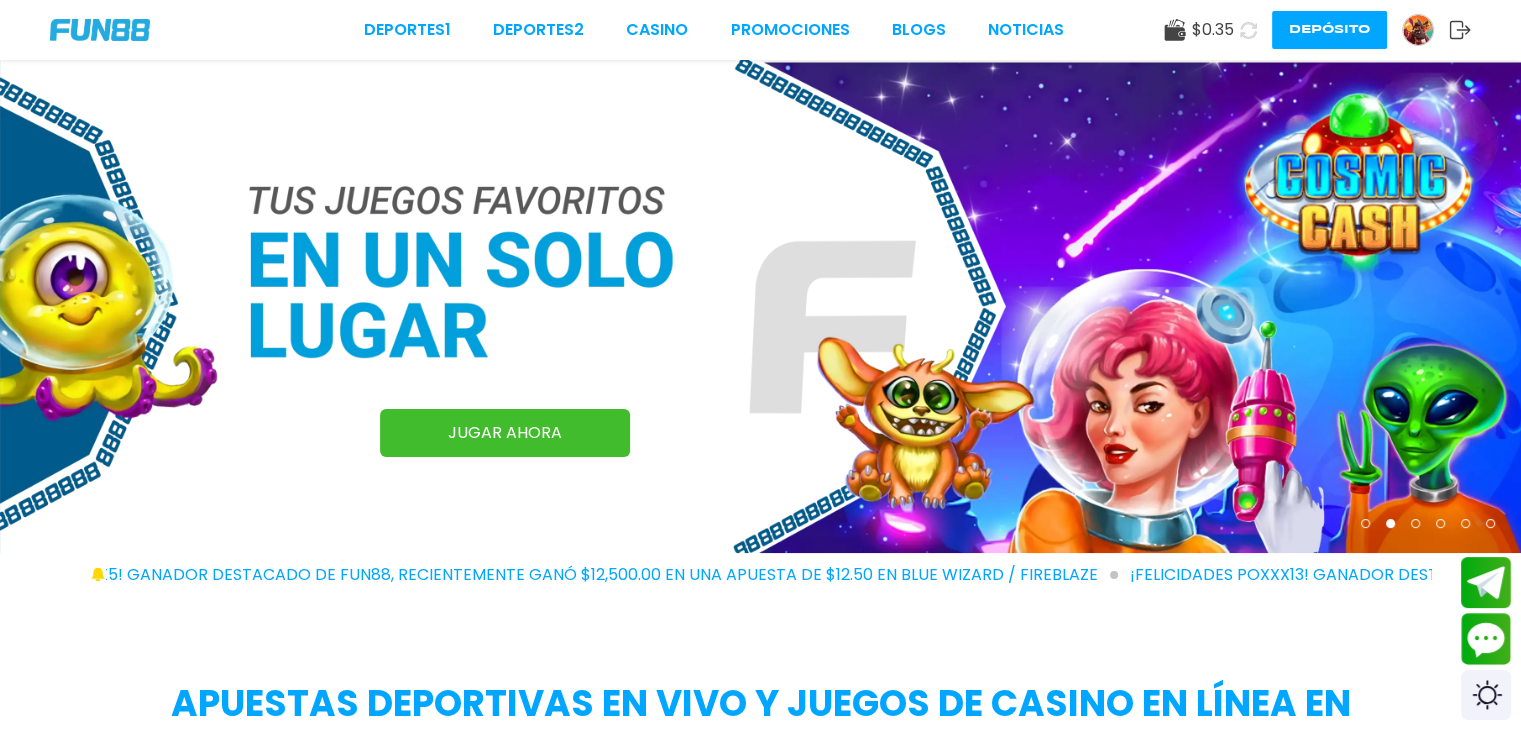 click at bounding box center [100, 30] 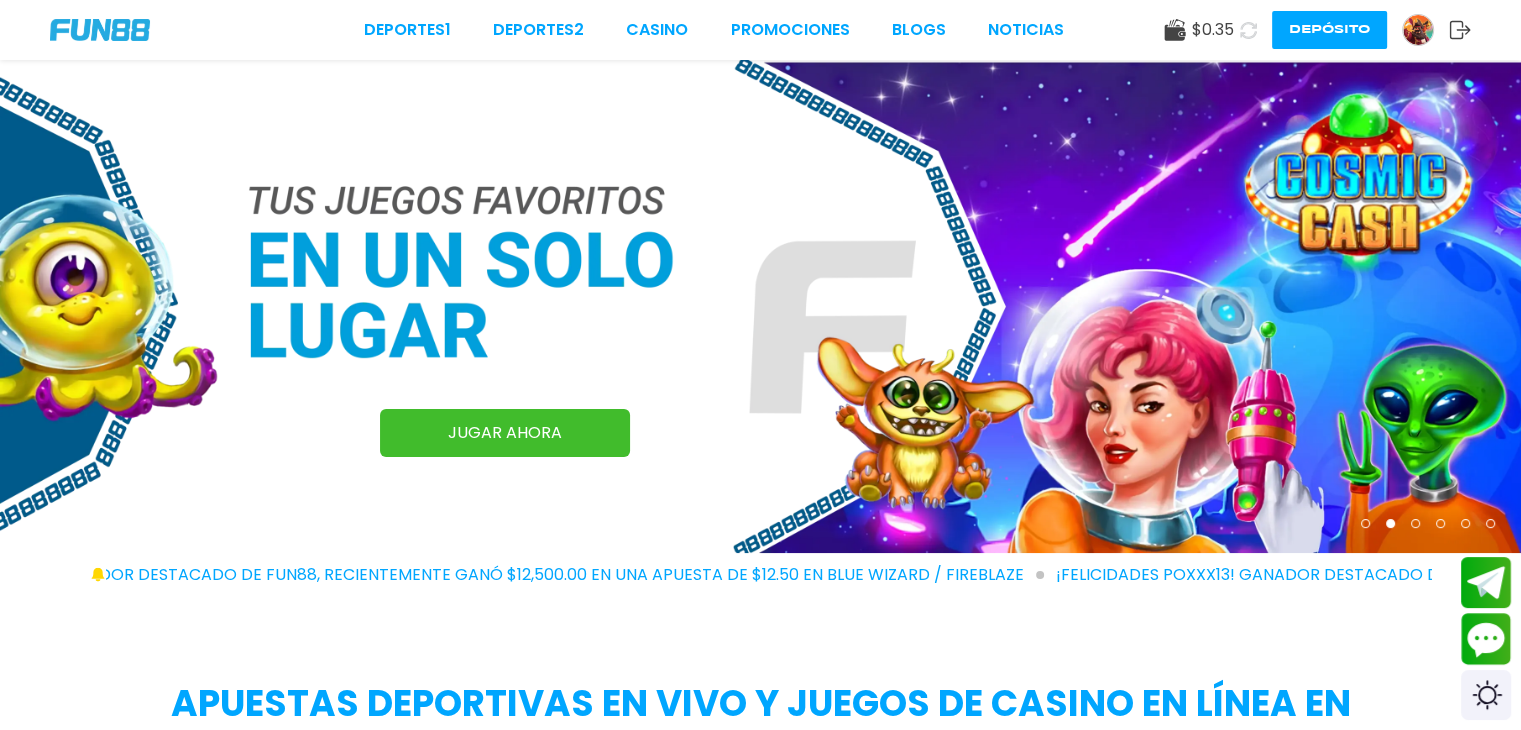 click at bounding box center [100, 30] 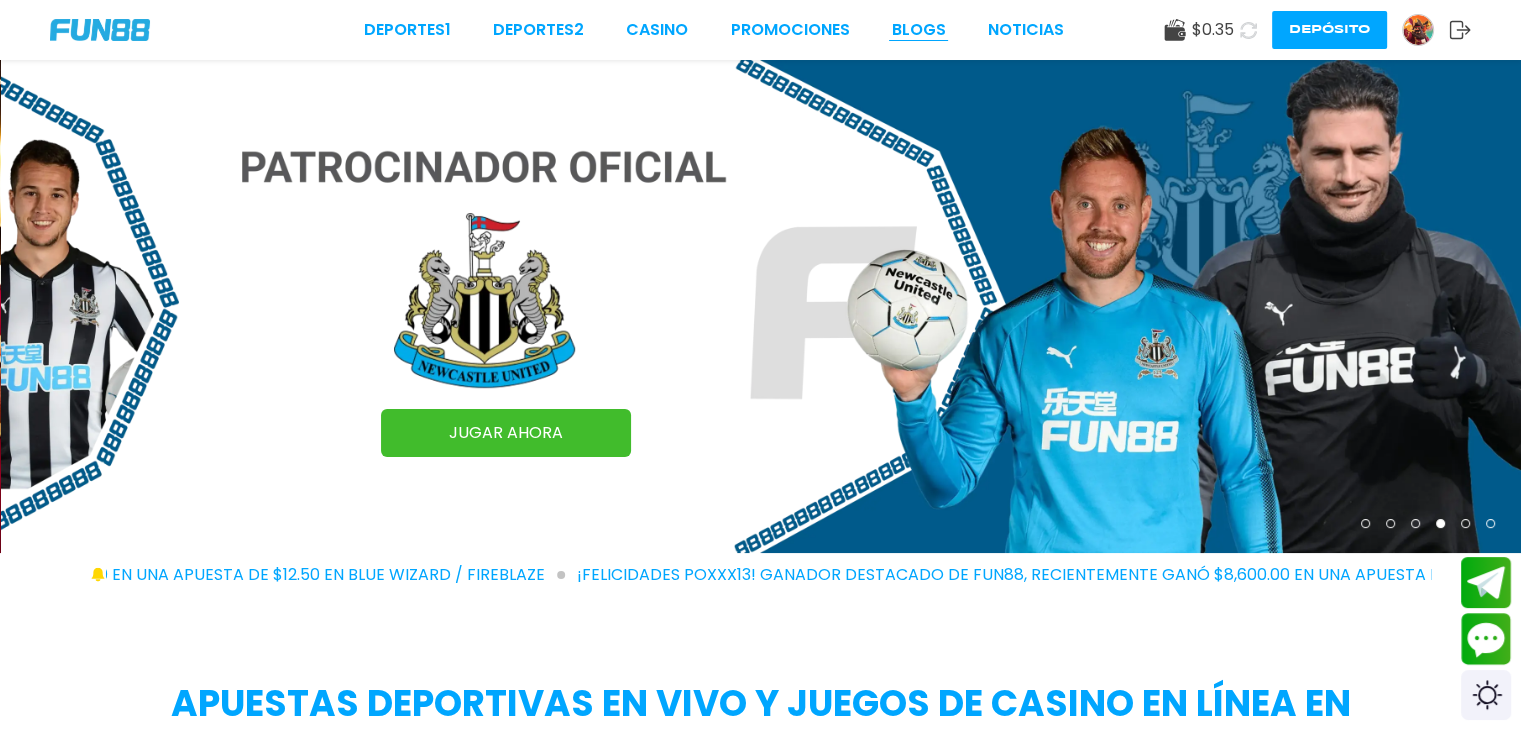 click on "BLOGS" at bounding box center [919, 30] 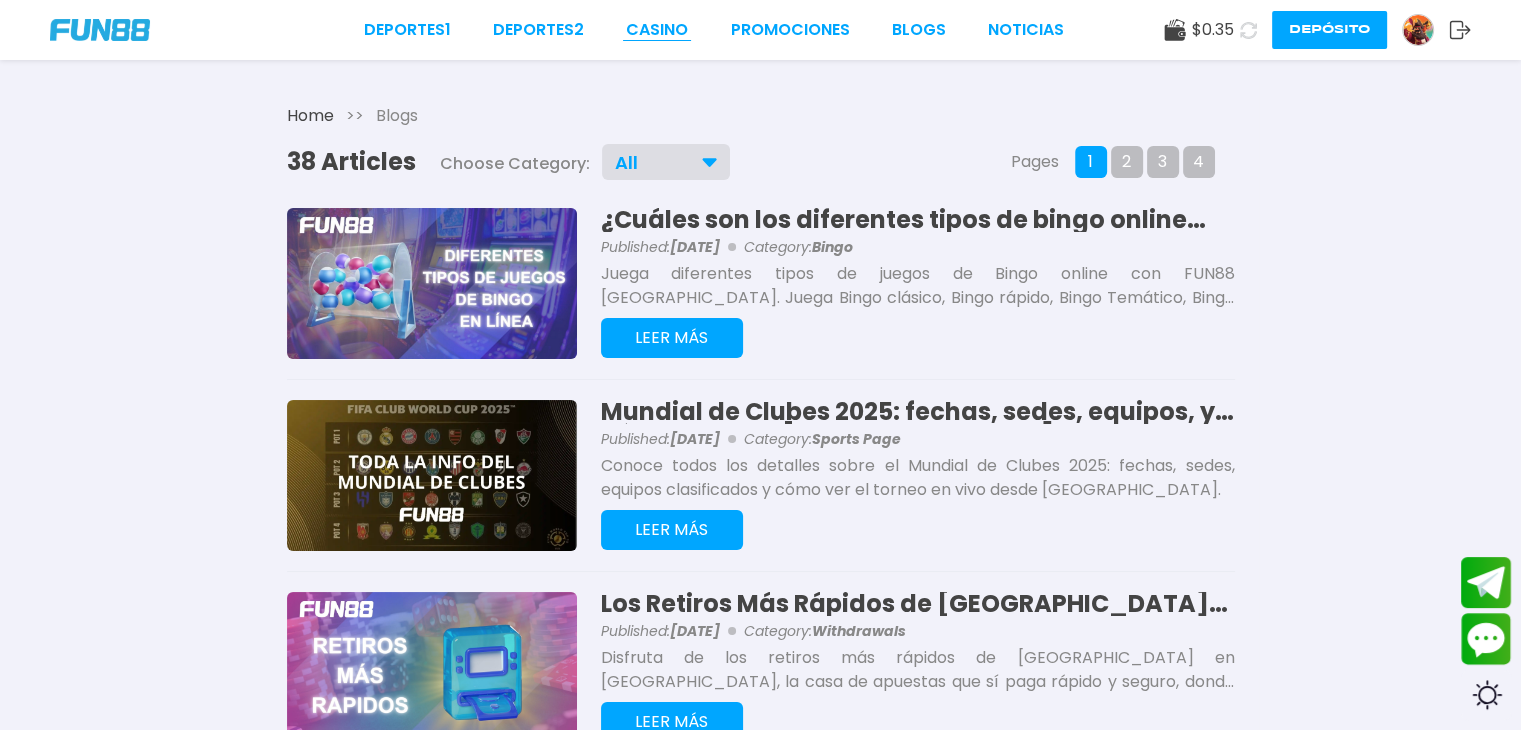 click on "CASINO" at bounding box center [657, 30] 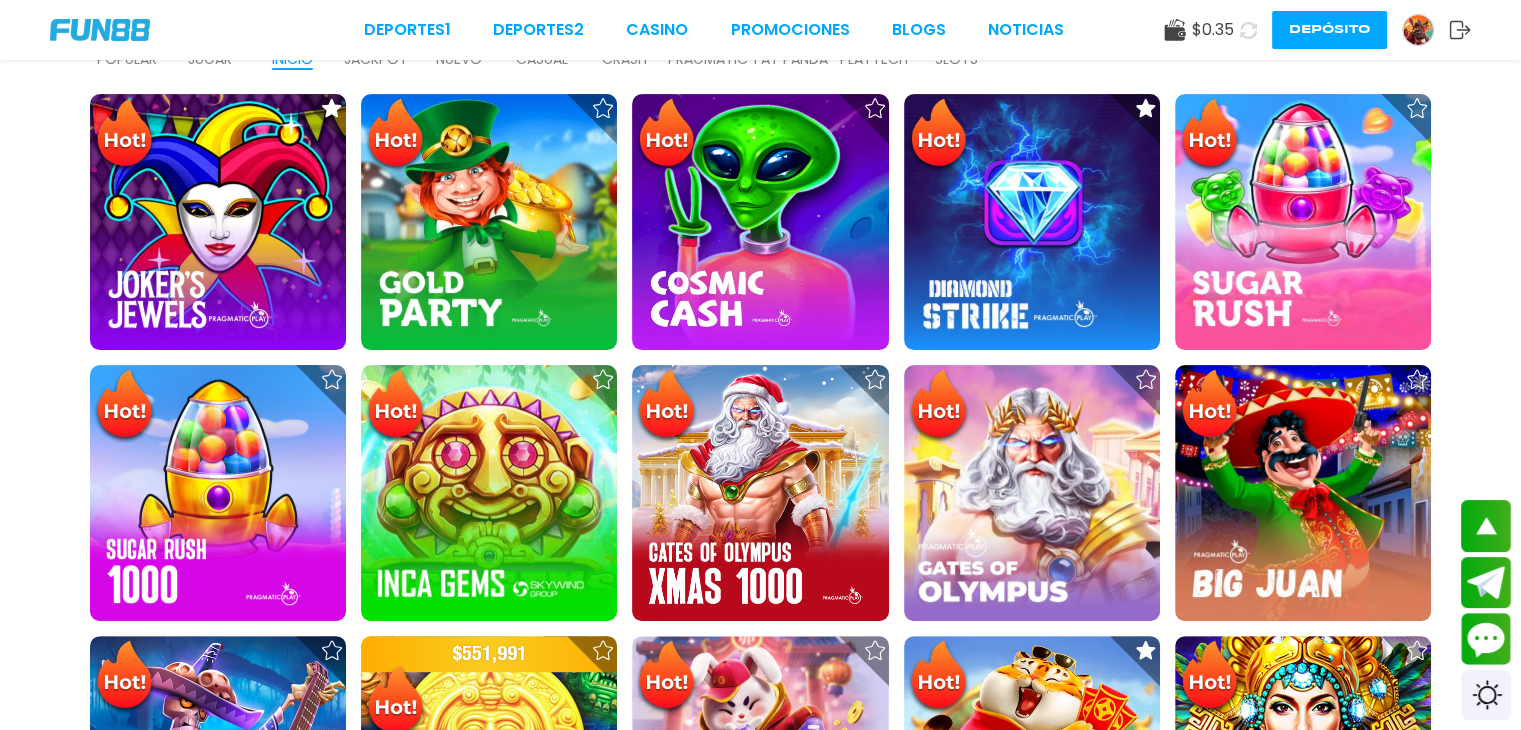 scroll, scrollTop: 760, scrollLeft: 0, axis: vertical 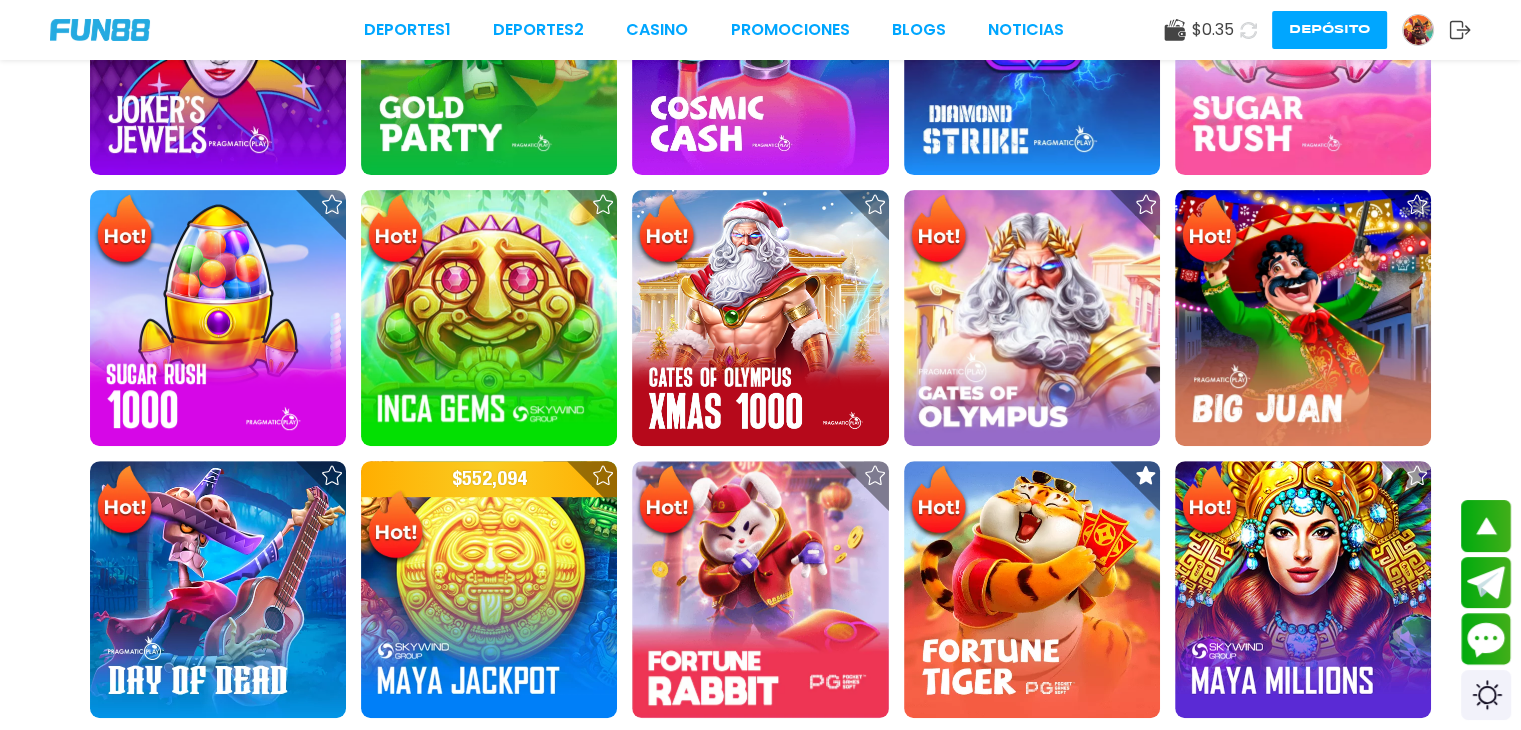 click at bounding box center [1418, 30] 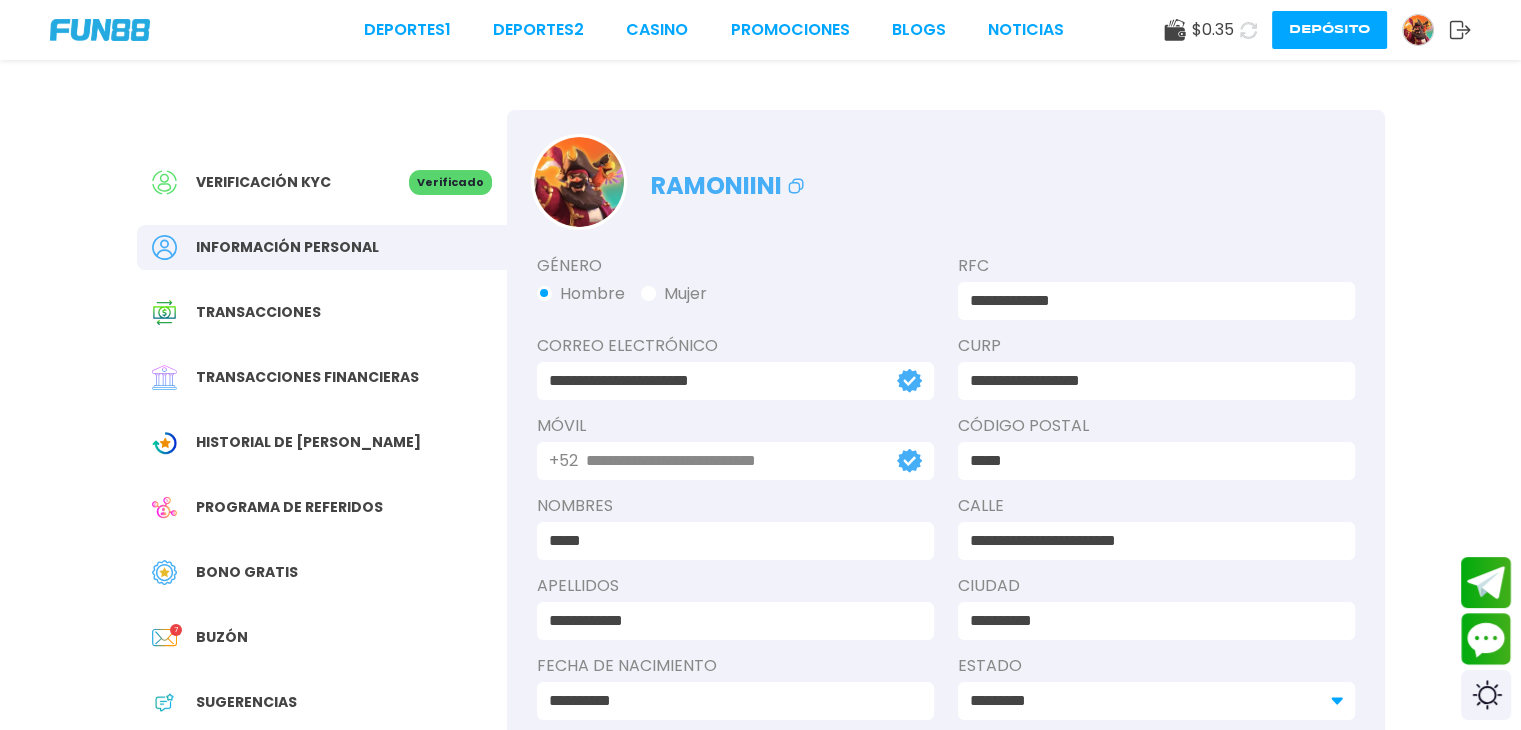click on "Historial de [PERSON_NAME]" at bounding box center (308, 442) 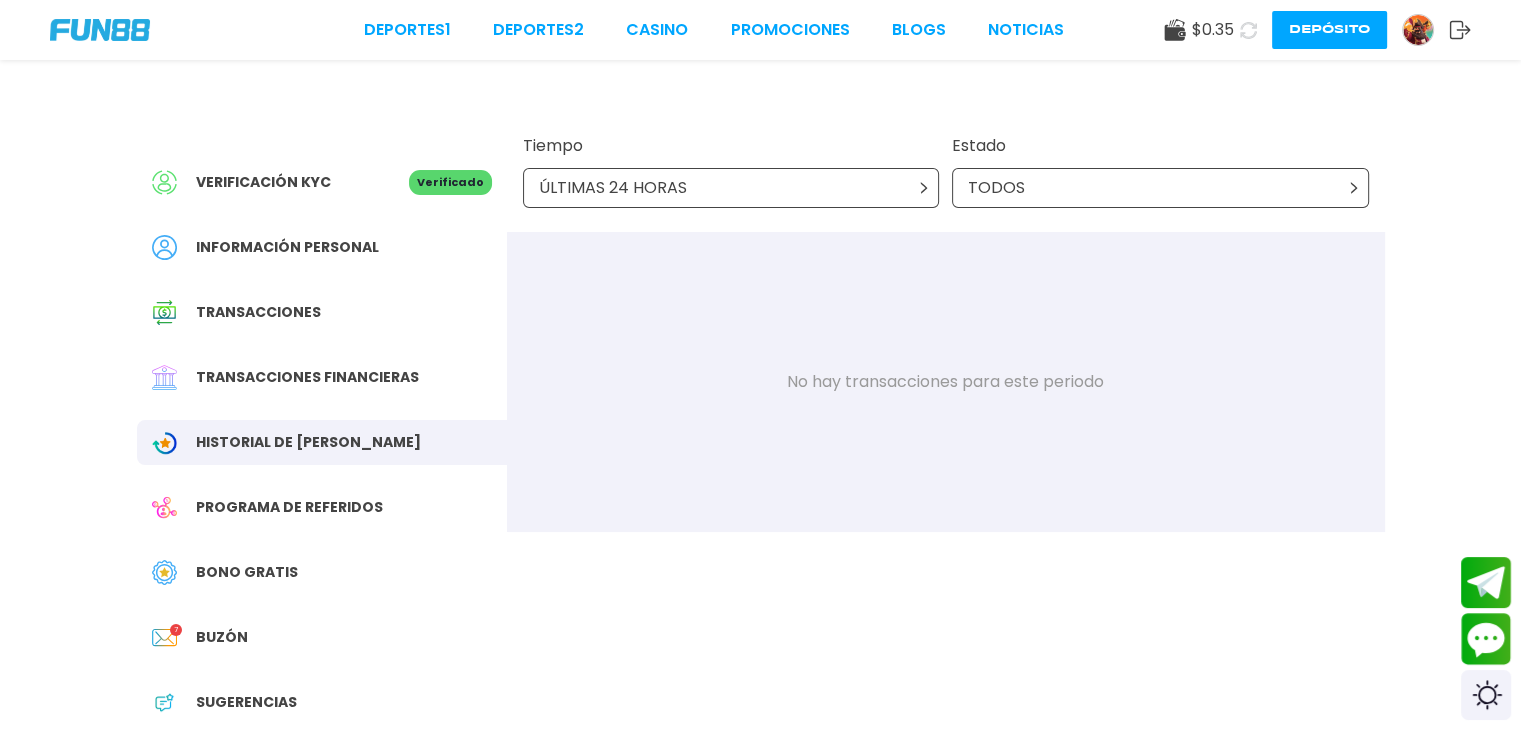 click on "Bono Gratis" at bounding box center [247, 572] 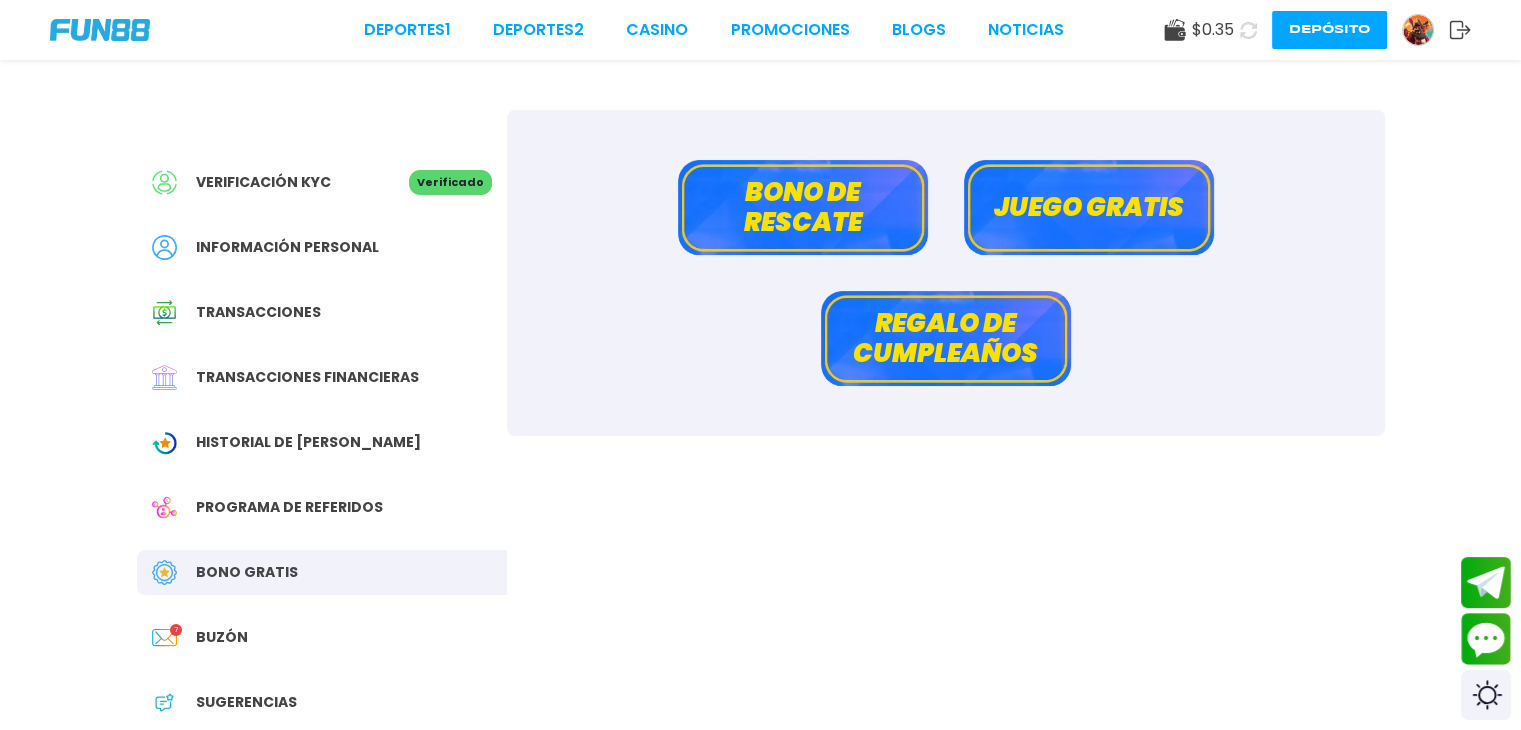click on "Bono de rescate" at bounding box center [803, 207] 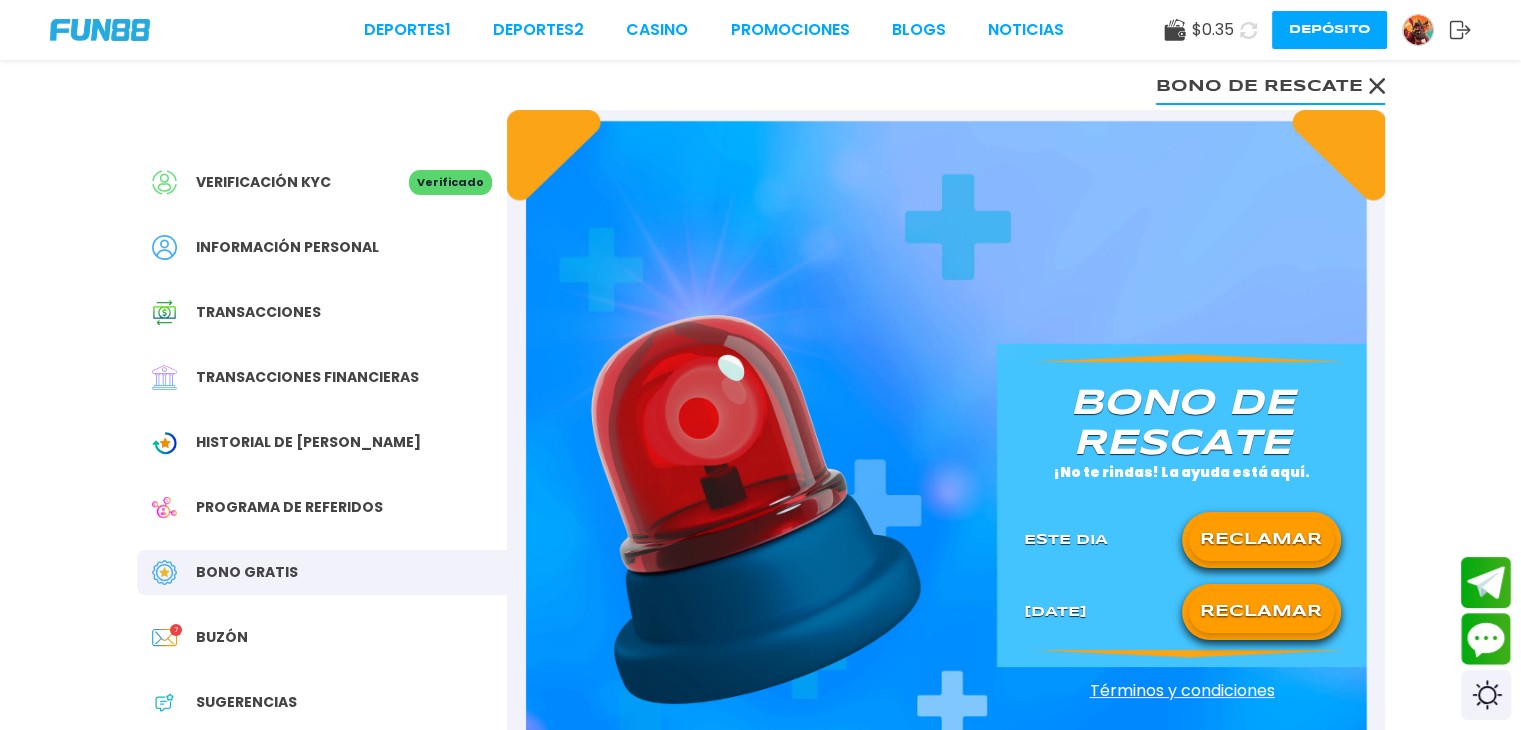 click on "RECLAMAR" at bounding box center (1261, 540) 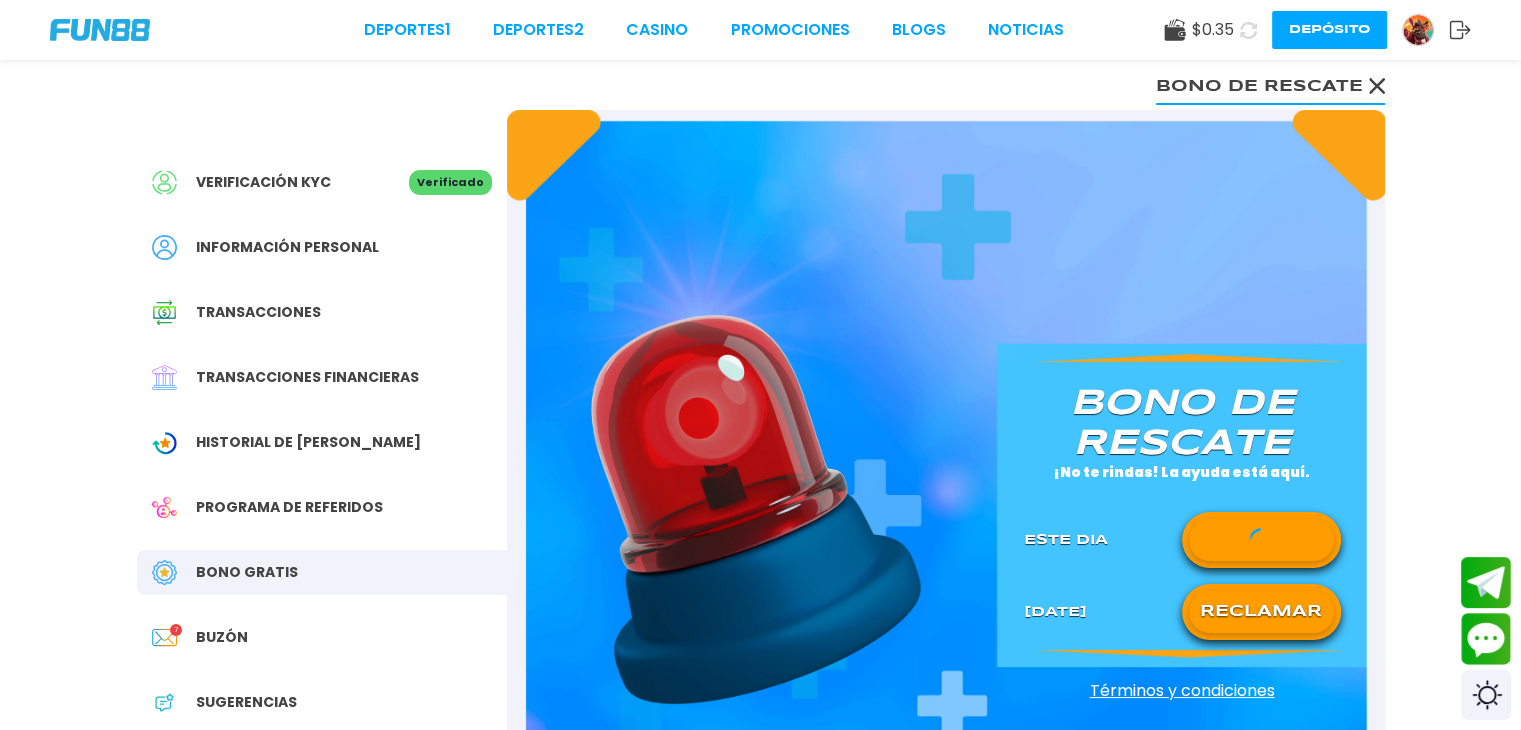 click at bounding box center [174, 637] 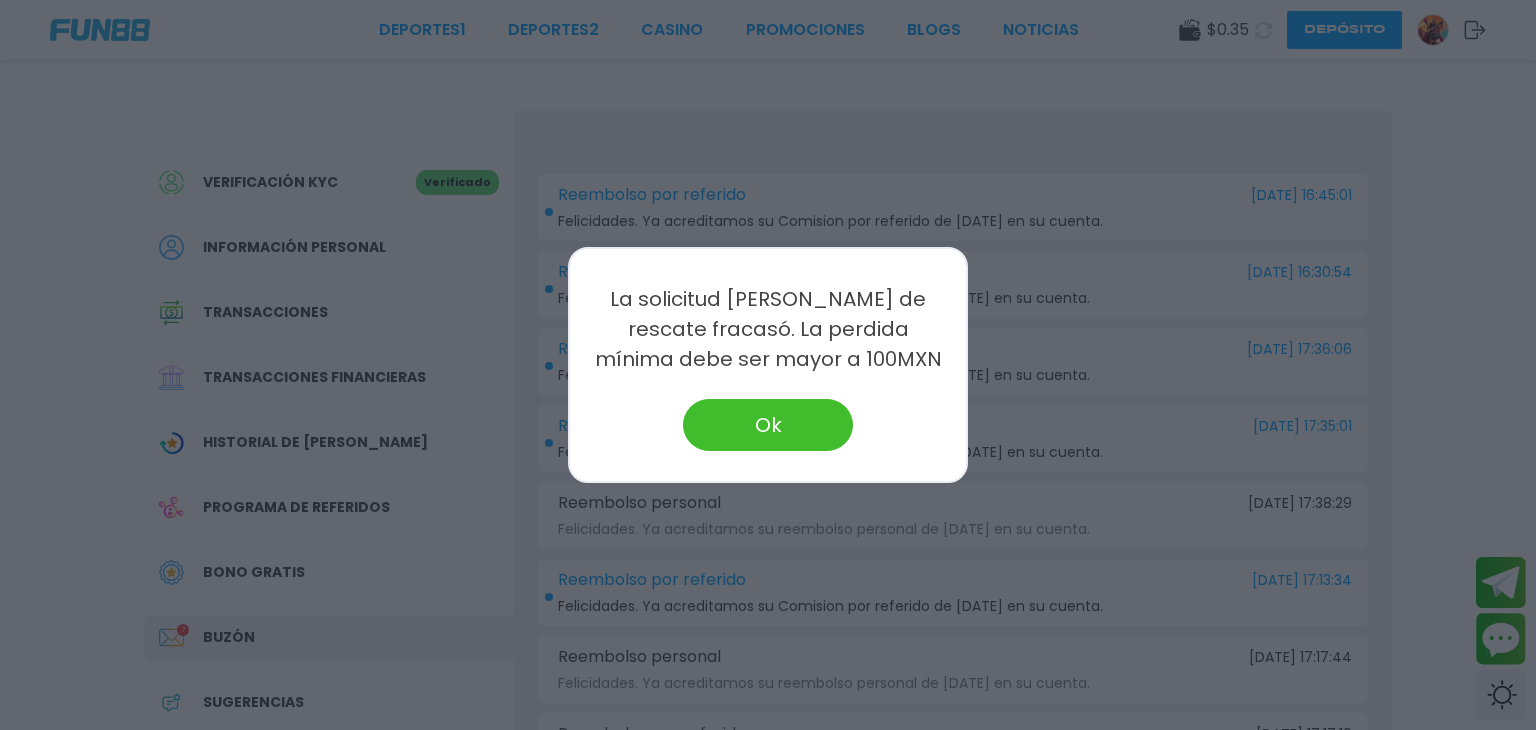 click on "Ok" at bounding box center (768, 425) 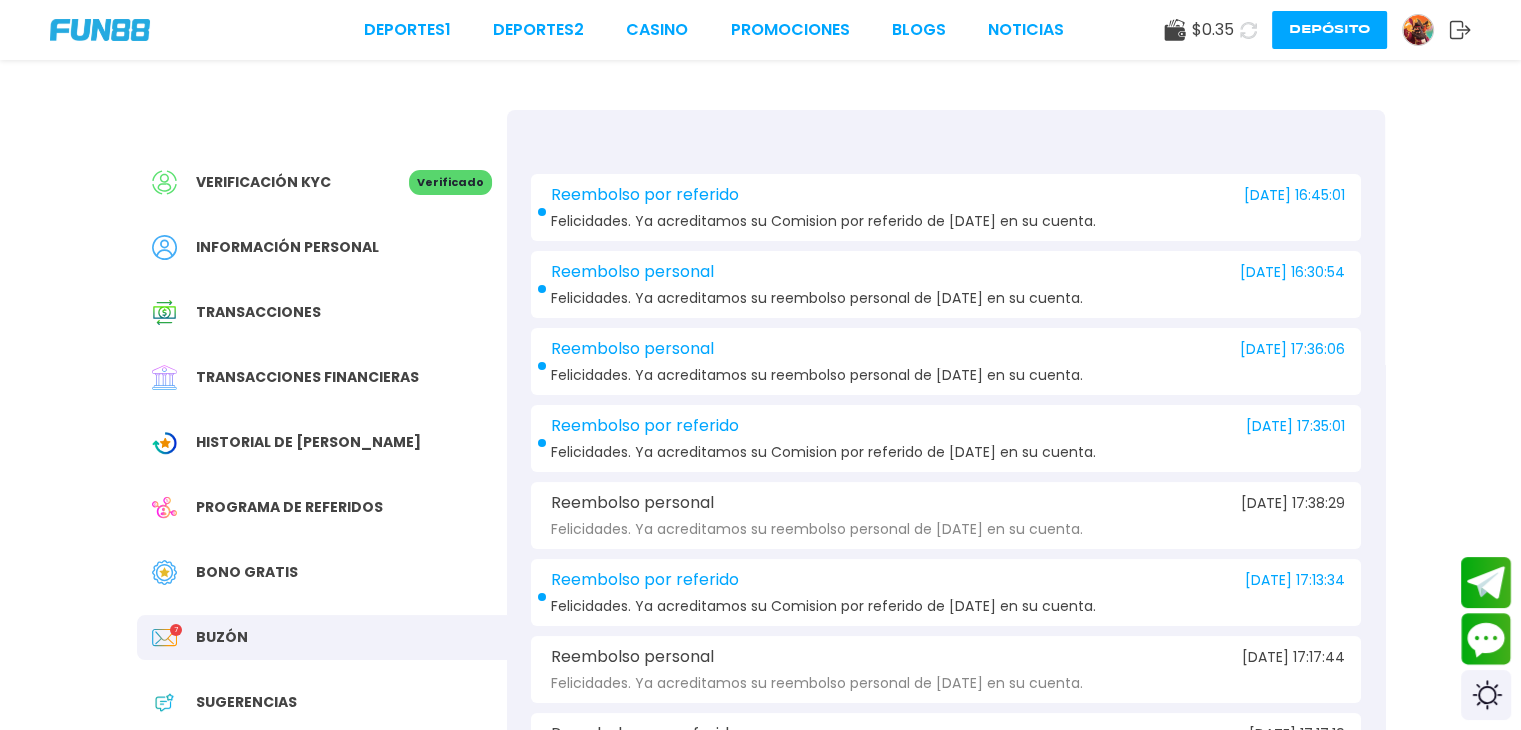 click on "Reembolso por referido [DATE] 17:35:01" at bounding box center [946, 426] 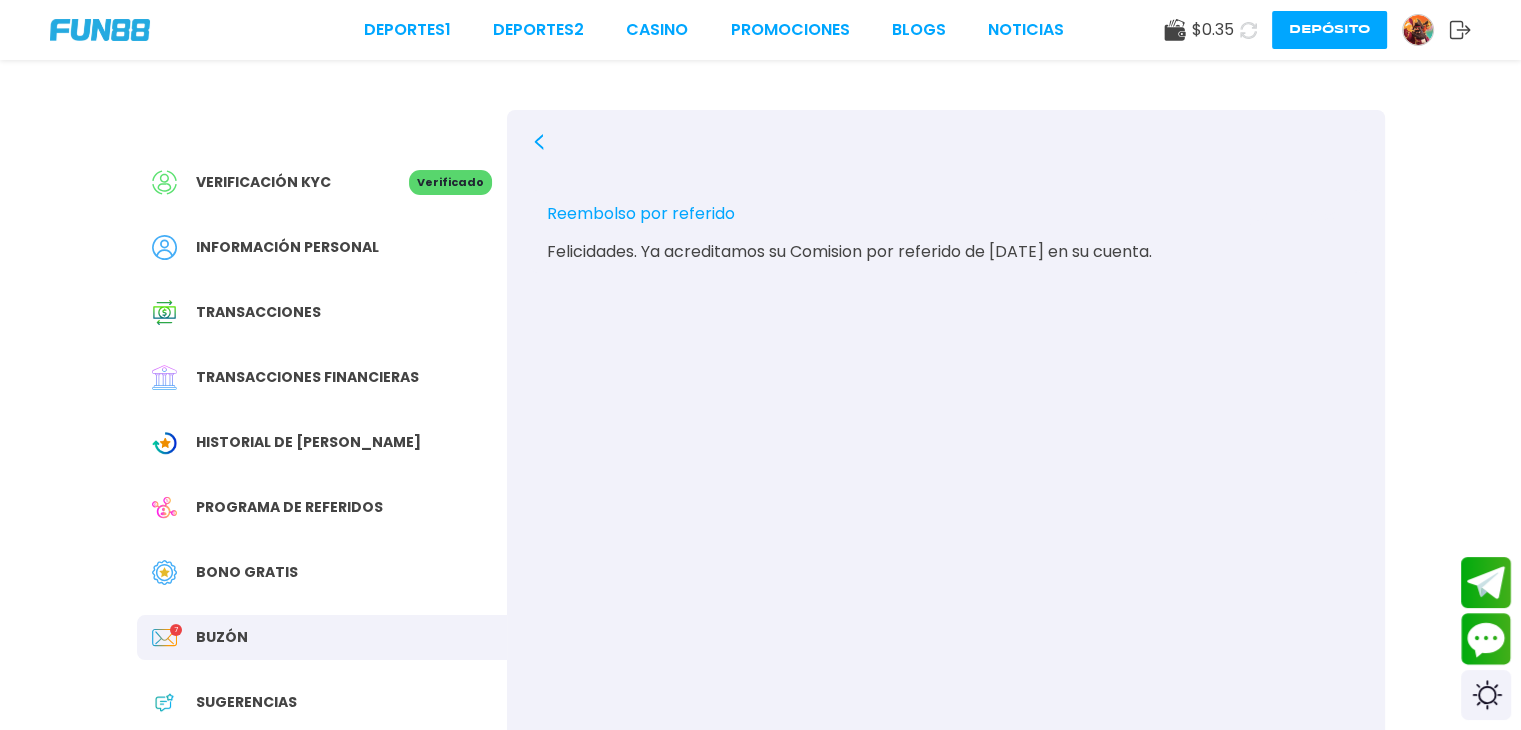 click 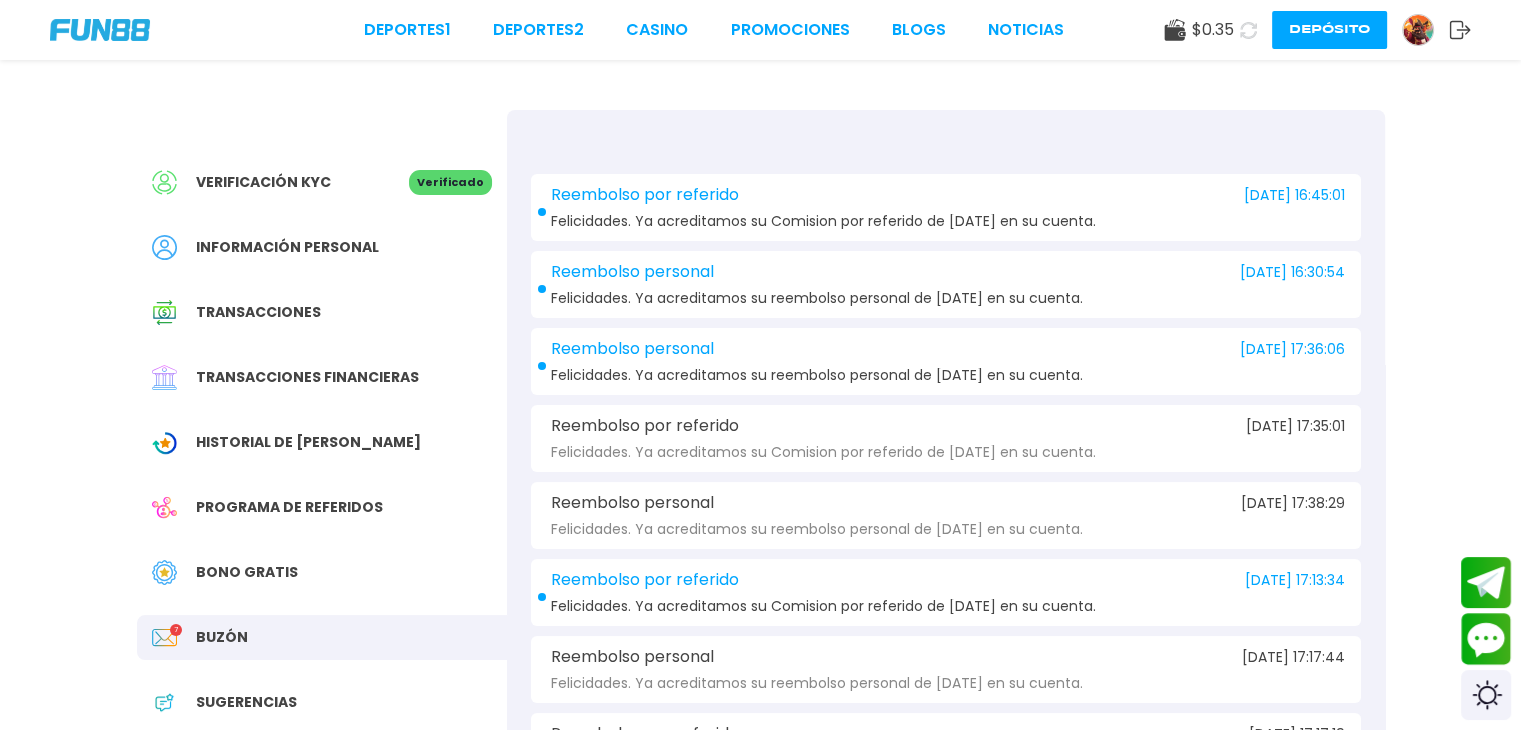 click on "Felicidades. Ya acreditamos su reembolso personal de [DATE] en su cuenta." at bounding box center (817, 298) 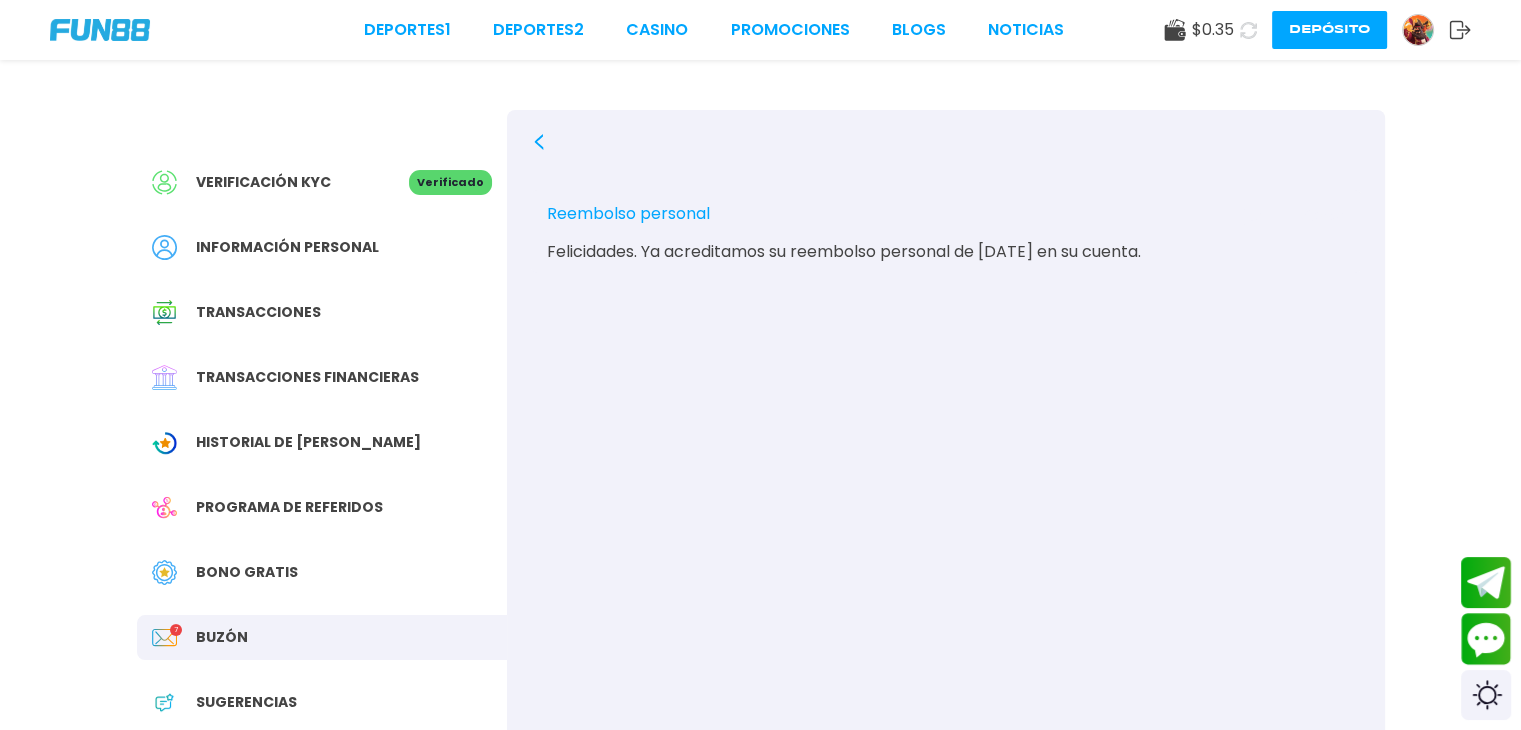click on "Verificado" at bounding box center (450, 182) 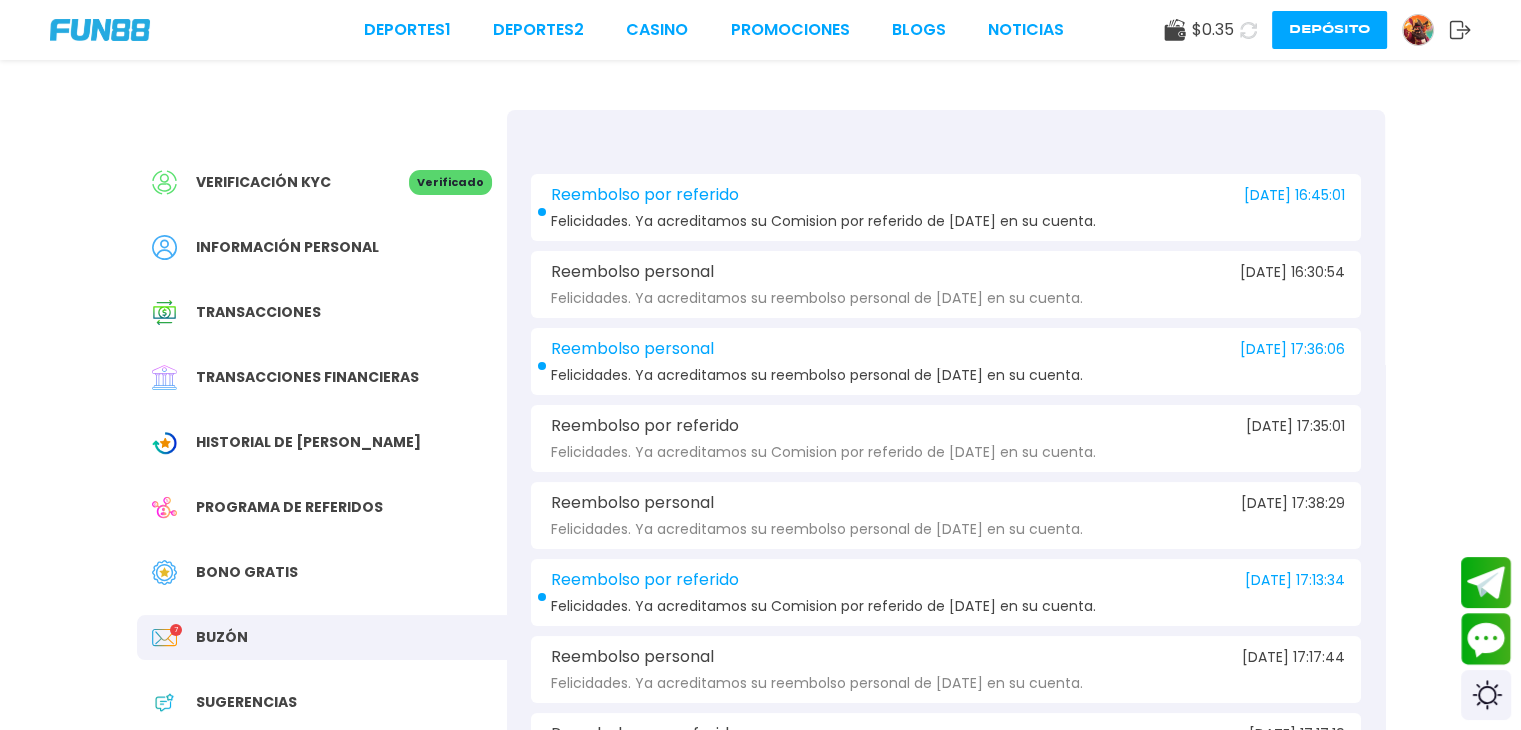 click on "Felicidades. Ya acreditamos su Comision por referido de [DATE] en su cuenta." at bounding box center (823, 221) 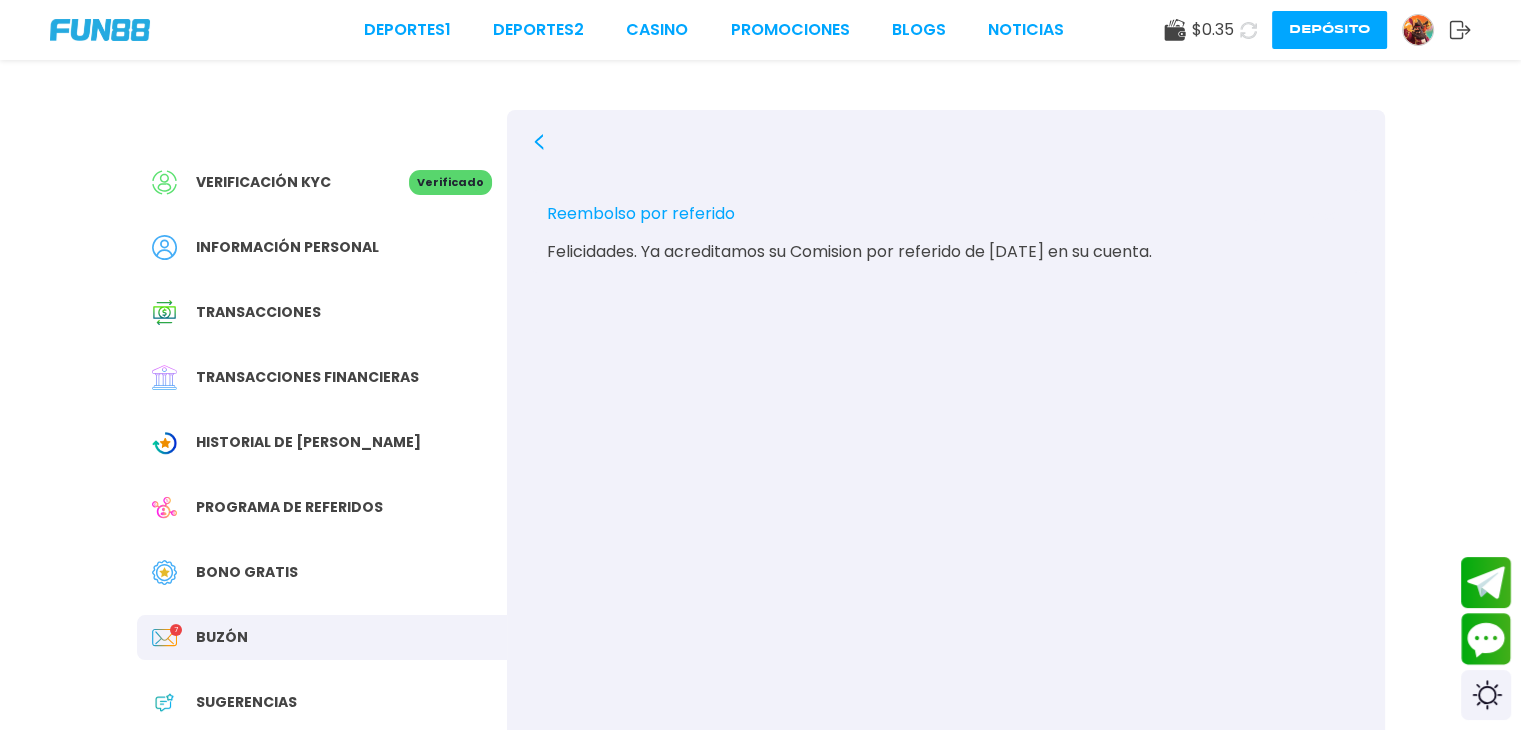 click 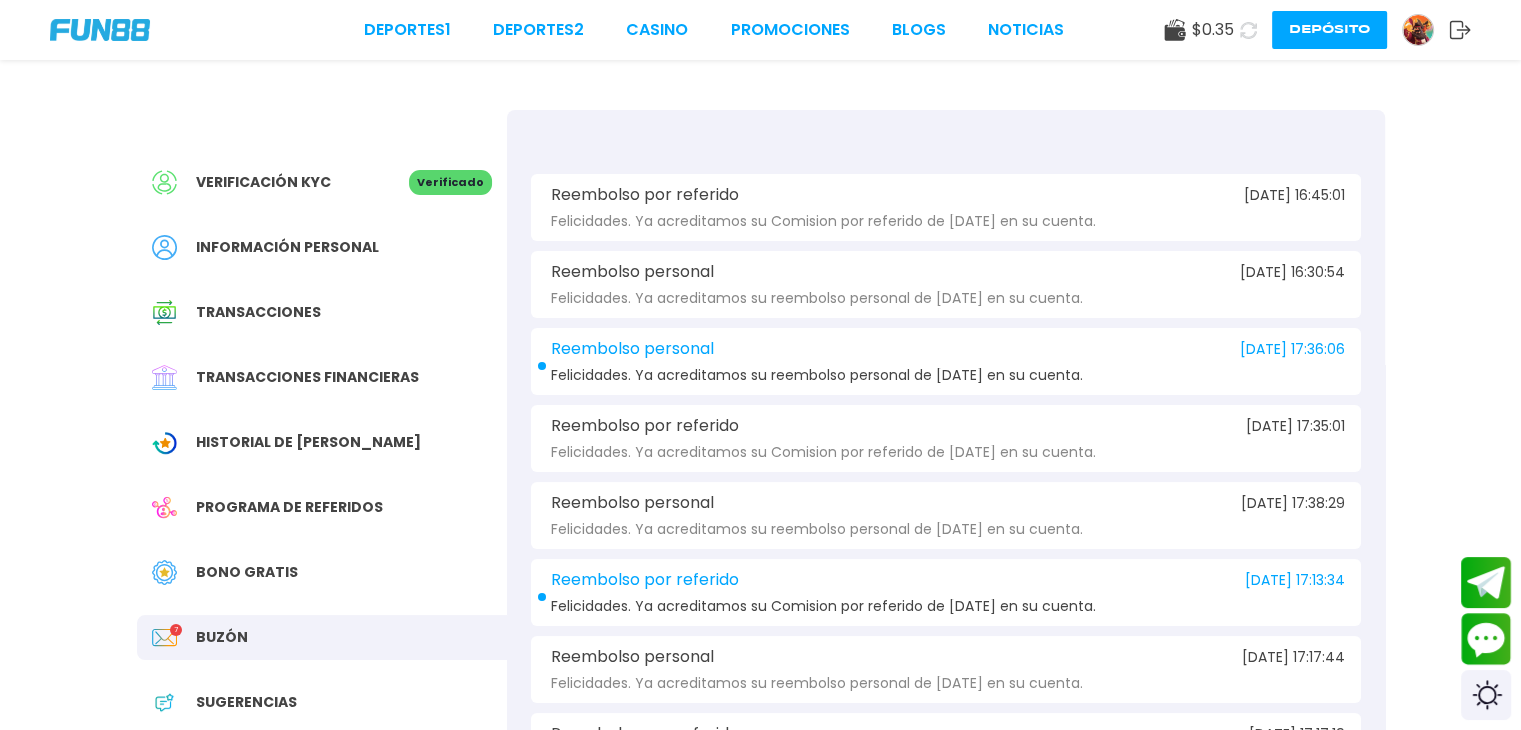 click on "Reembolso personal [DATE] 17:36:06 Felicidades. Ya acreditamos su reembolso personal de [DATE] en su cuenta." at bounding box center [946, 361] 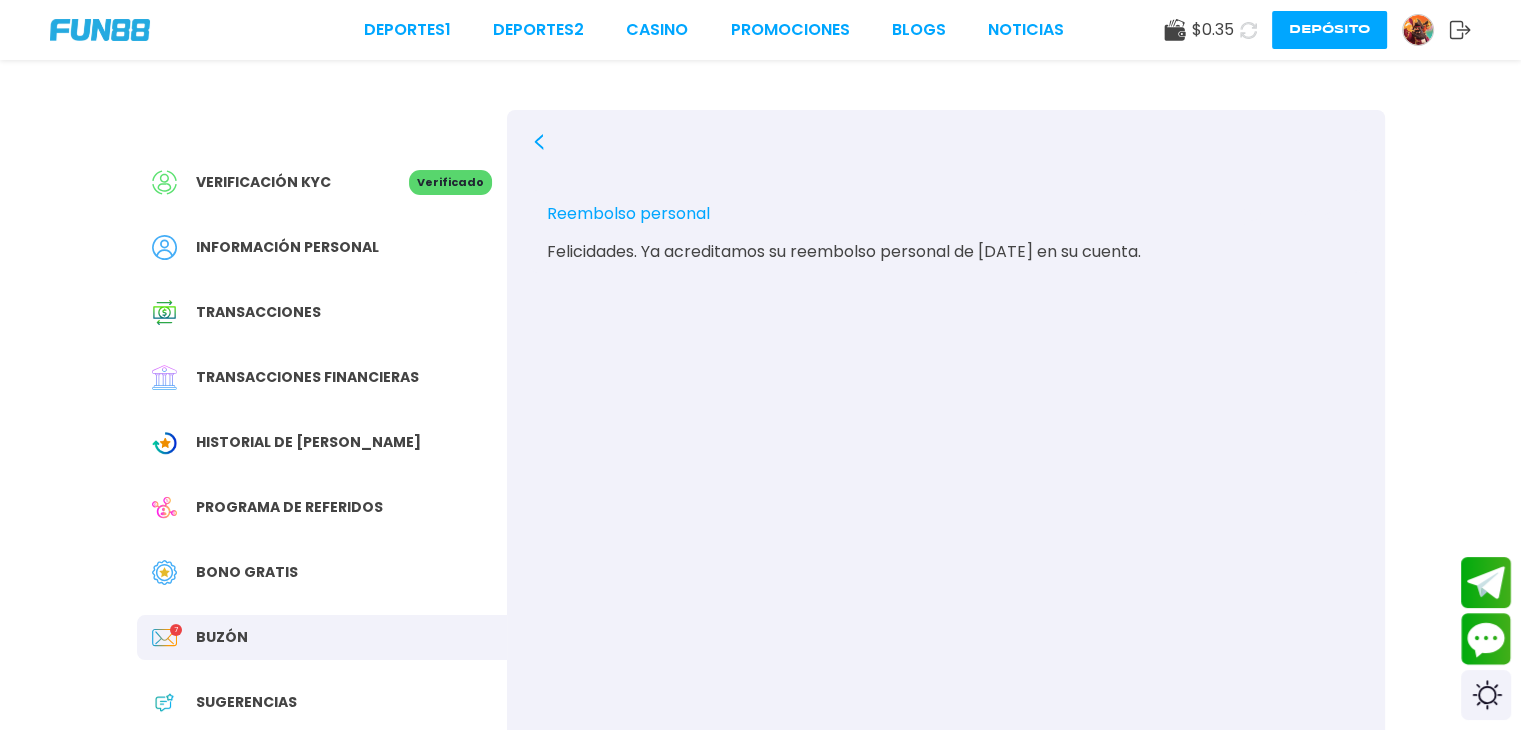 click 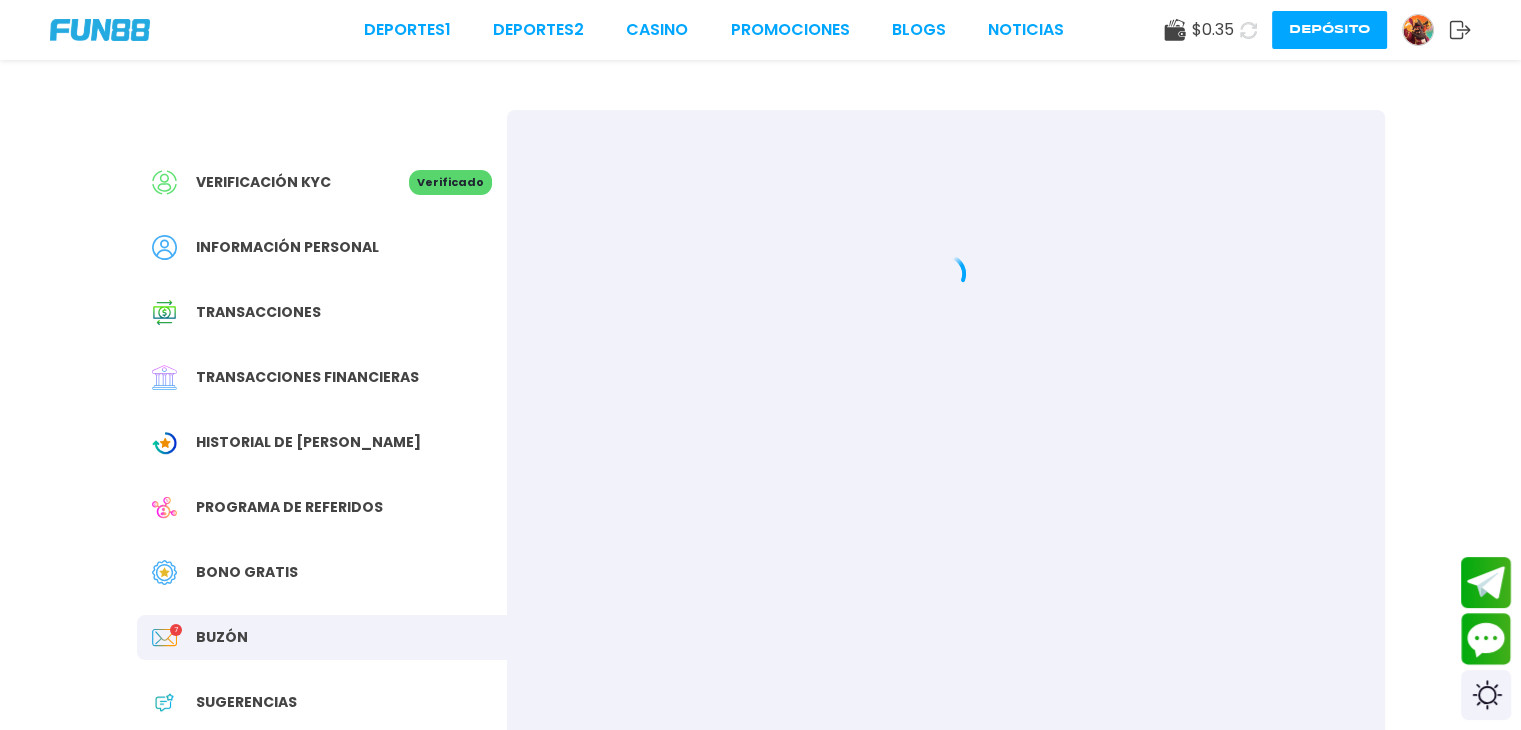 click on "Verificación KYC Verificado Información personal Transacciones Transacciones financieras Historial de Bonos Programa de referidos Bono Gratis Buzón 7 Sugerencias" at bounding box center [322, 452] 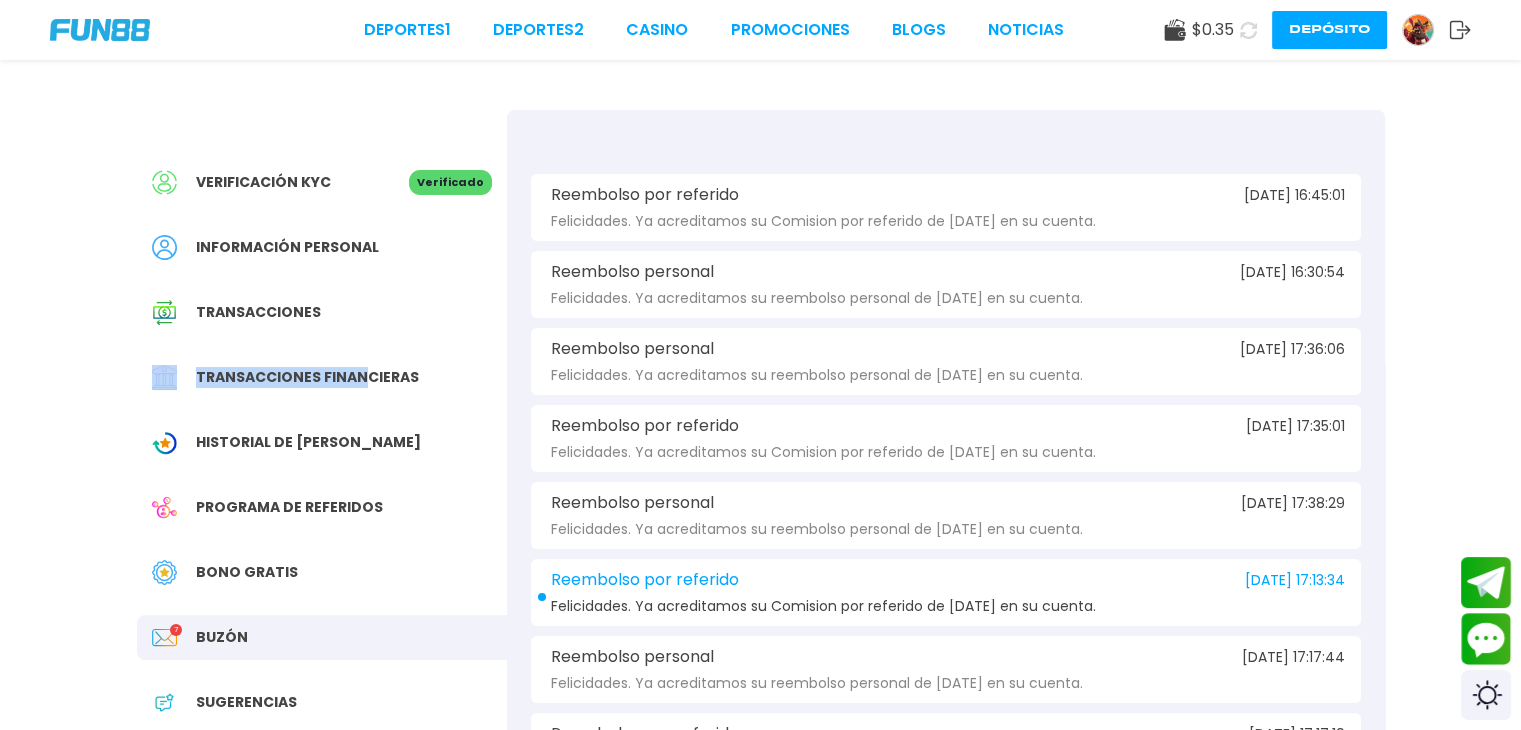 click on "Bono Gratis" at bounding box center [247, 572] 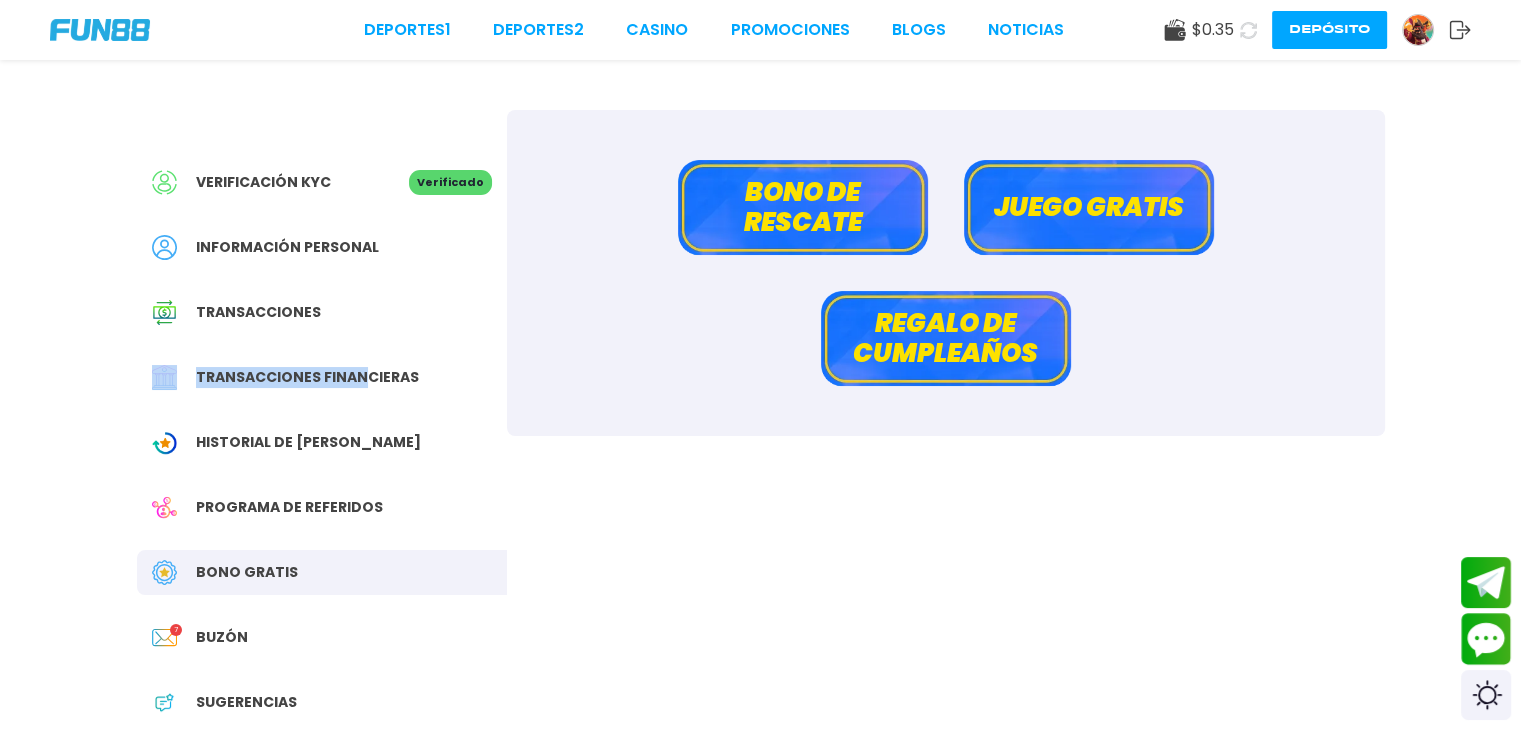 click on "Juego gratis" at bounding box center [1089, 207] 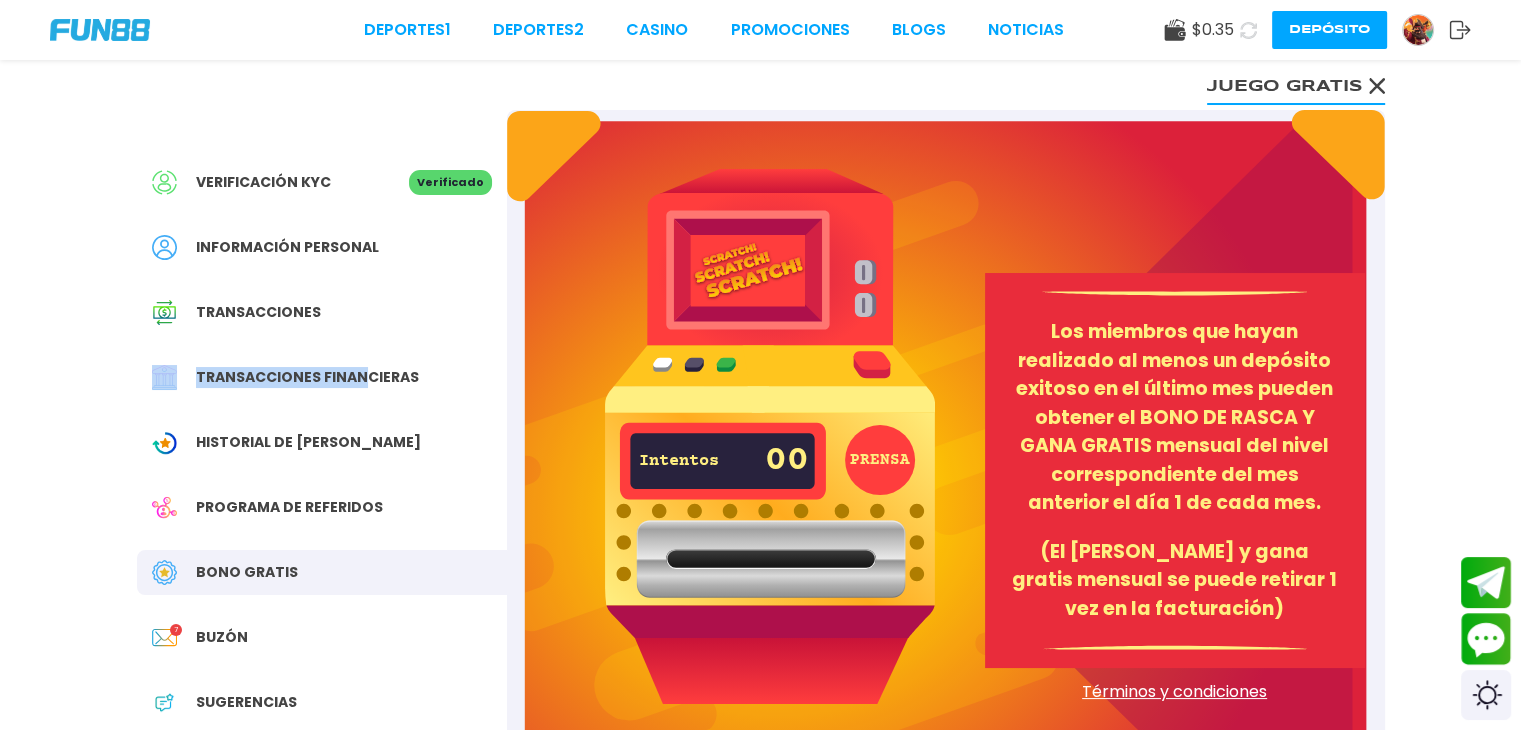 click on "PRENSA" at bounding box center [880, 460] 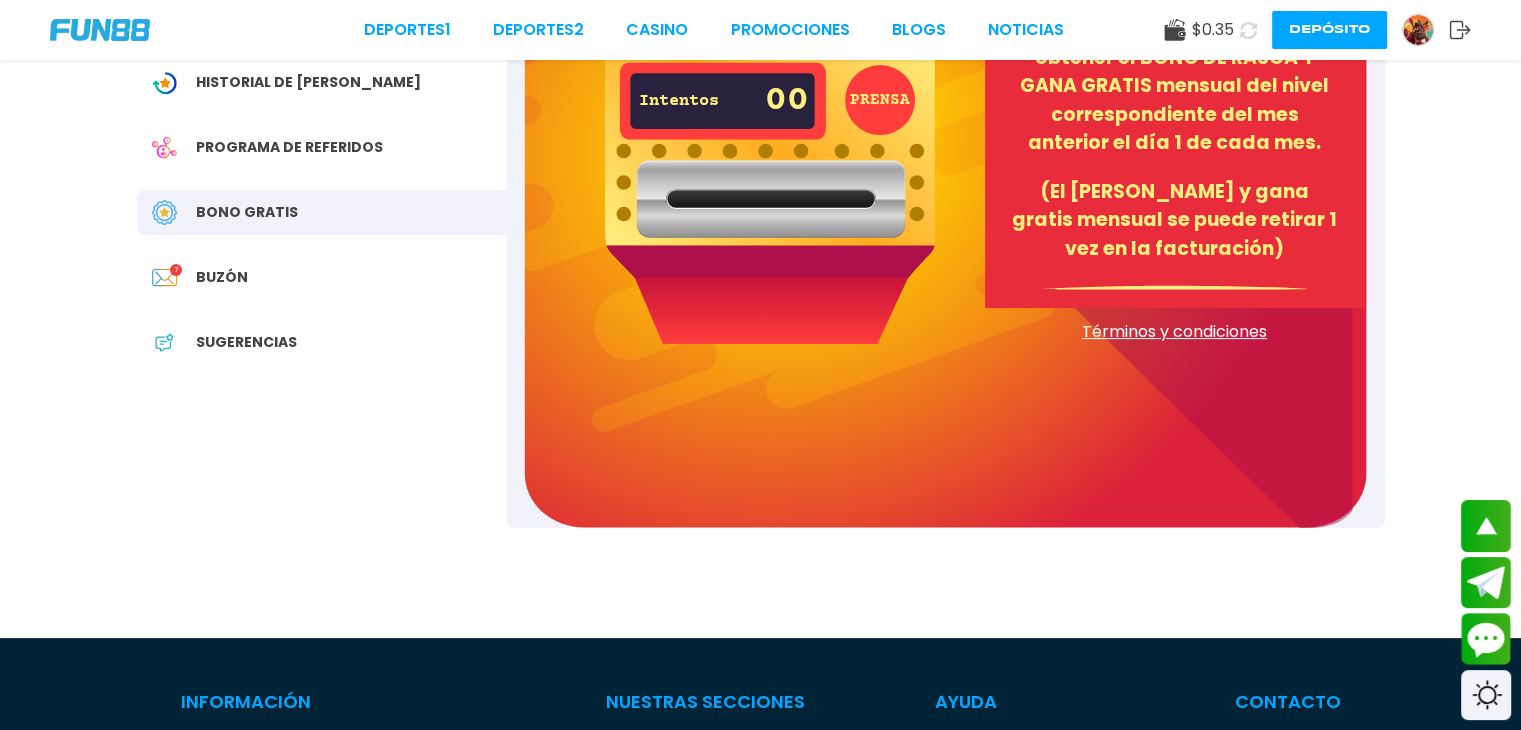scroll, scrollTop: 320, scrollLeft: 0, axis: vertical 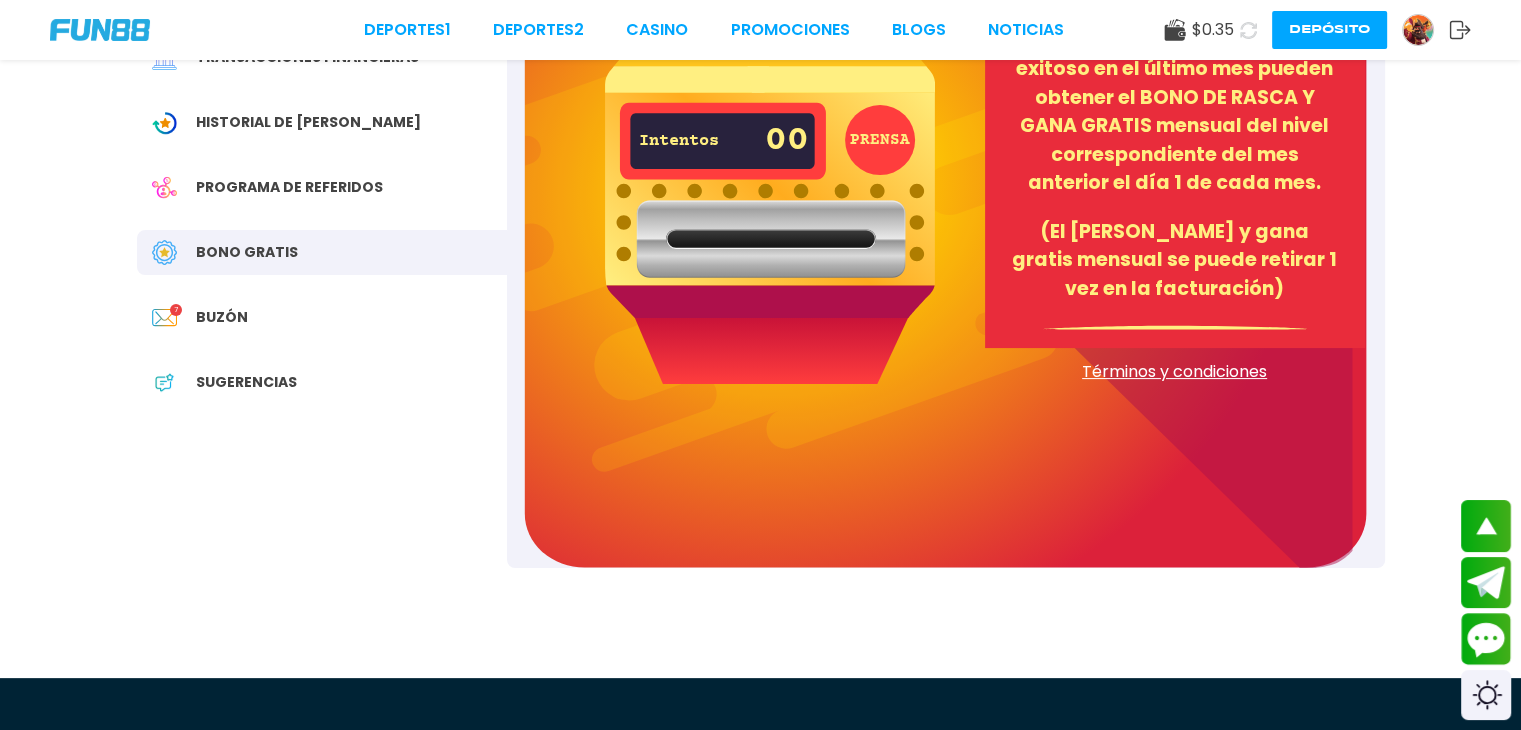 click on "Deportes  1 Deportes  2 CASINO Promociones BLOGS NOTICIAS $ 0.35 Depósito" at bounding box center (760, 30) 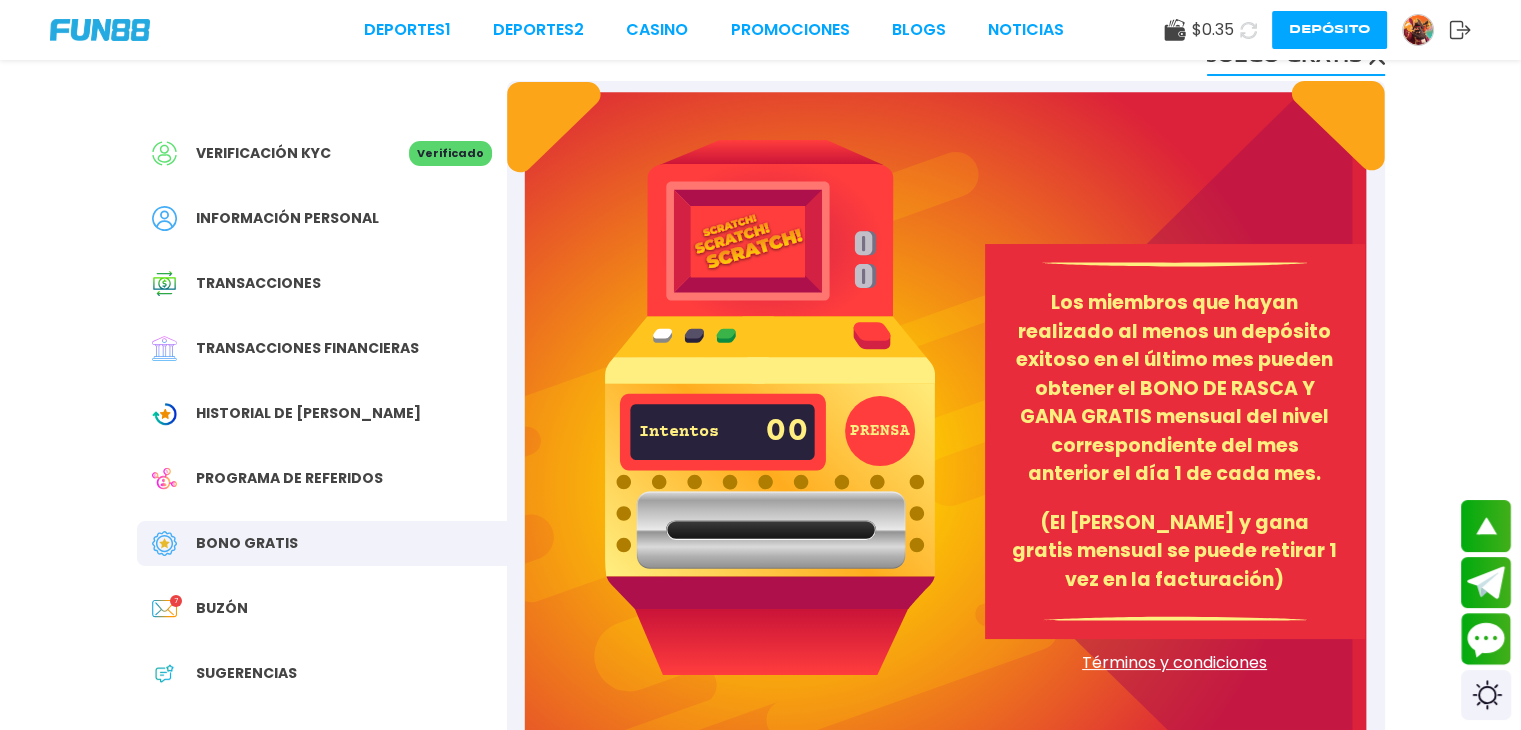 scroll, scrollTop: 0, scrollLeft: 0, axis: both 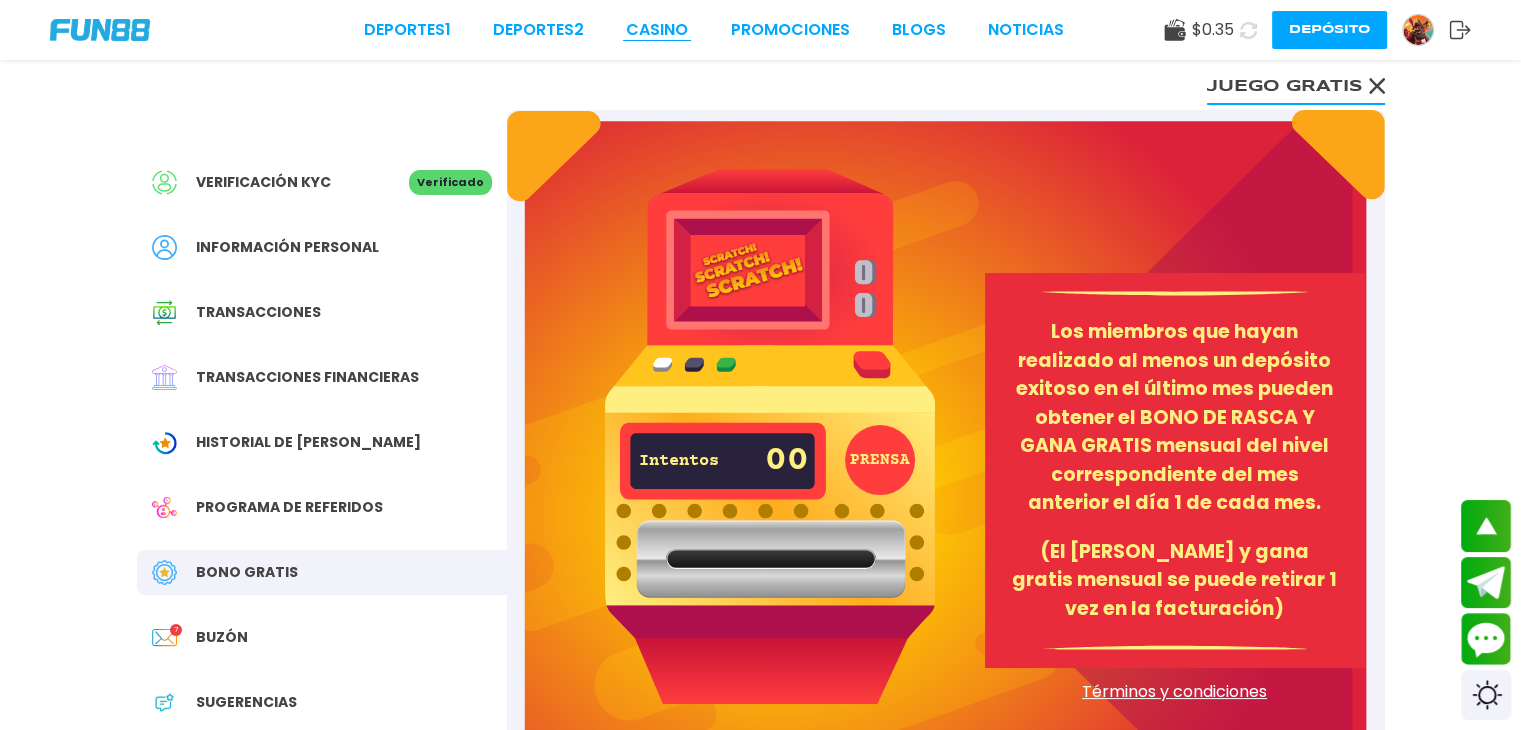 click on "CASINO" at bounding box center (657, 30) 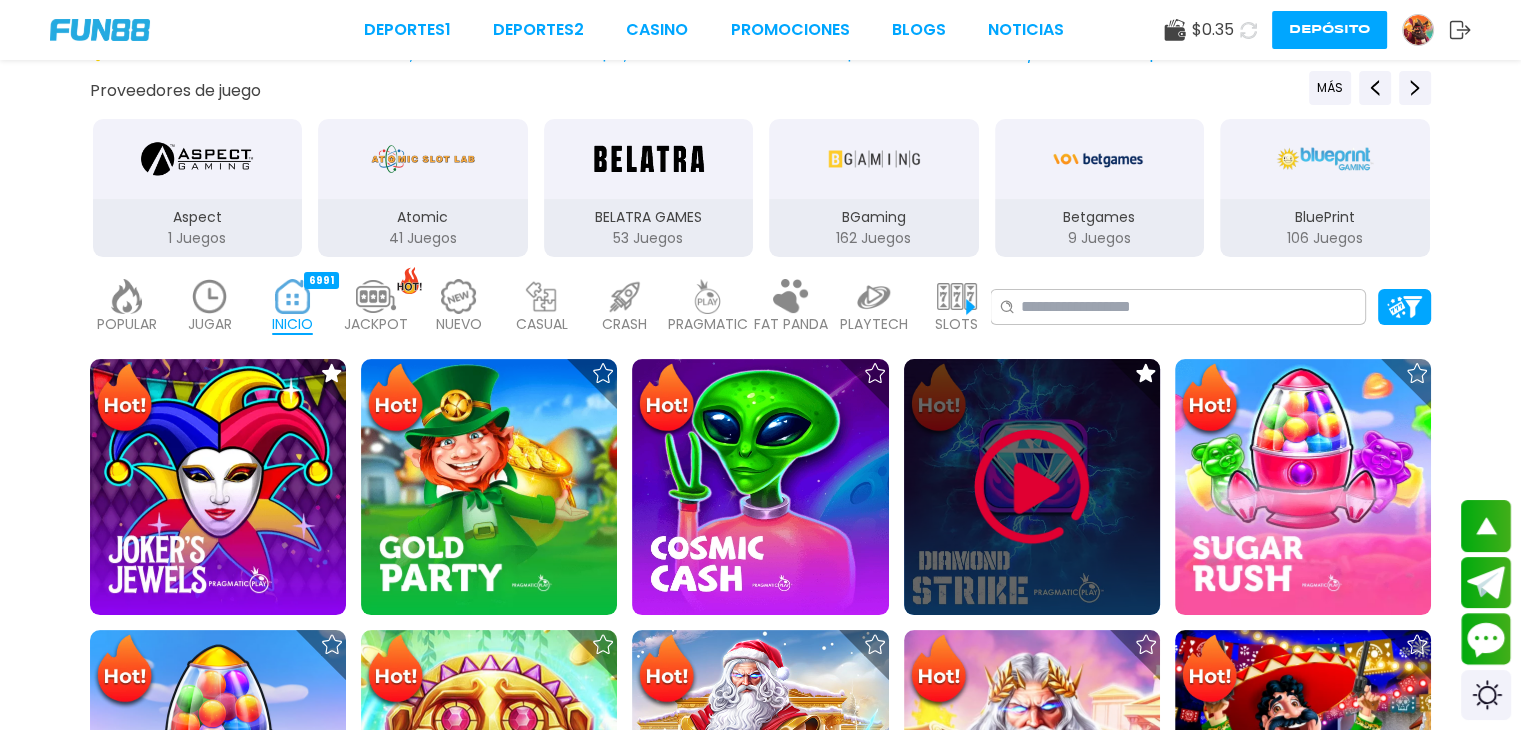 scroll, scrollTop: 320, scrollLeft: 0, axis: vertical 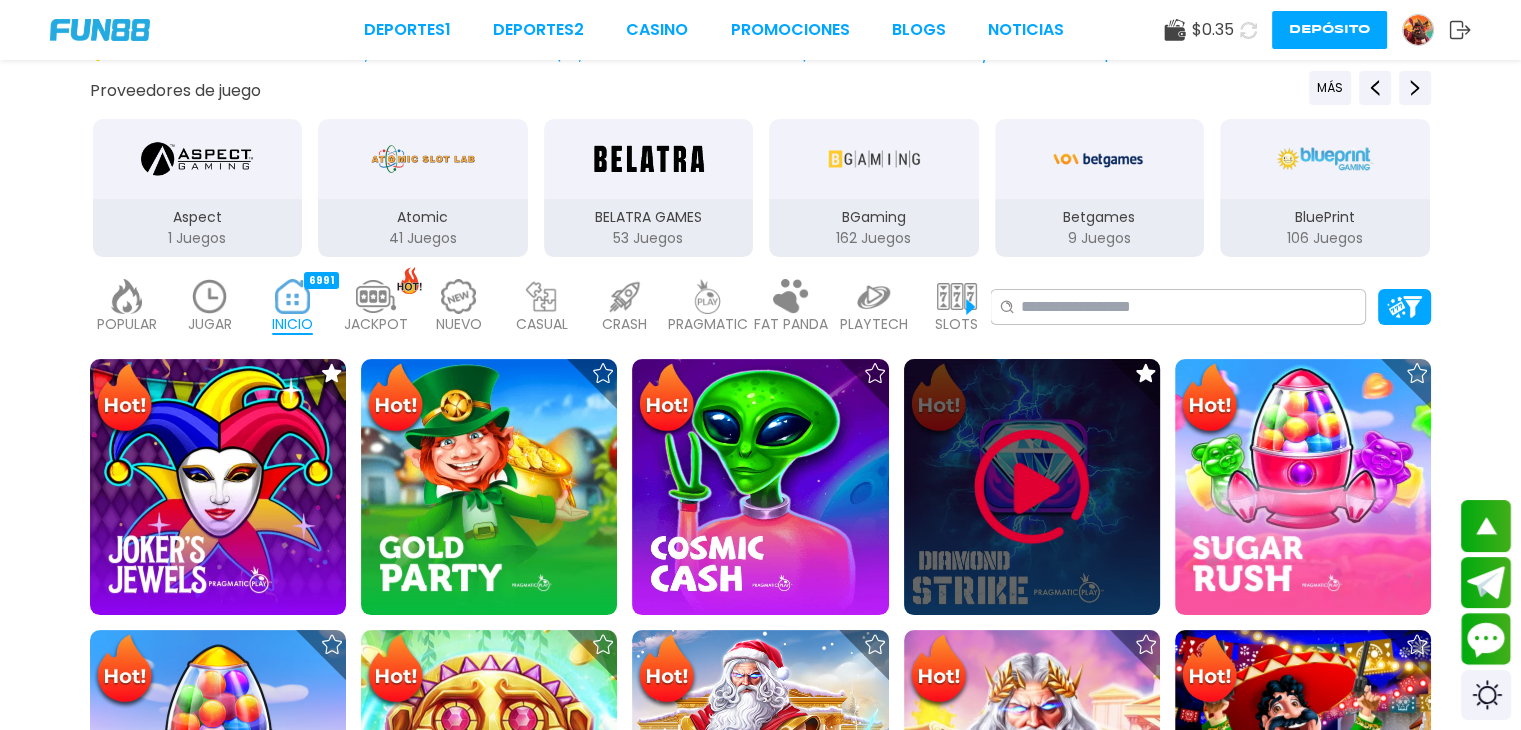 click at bounding box center [1032, 487] 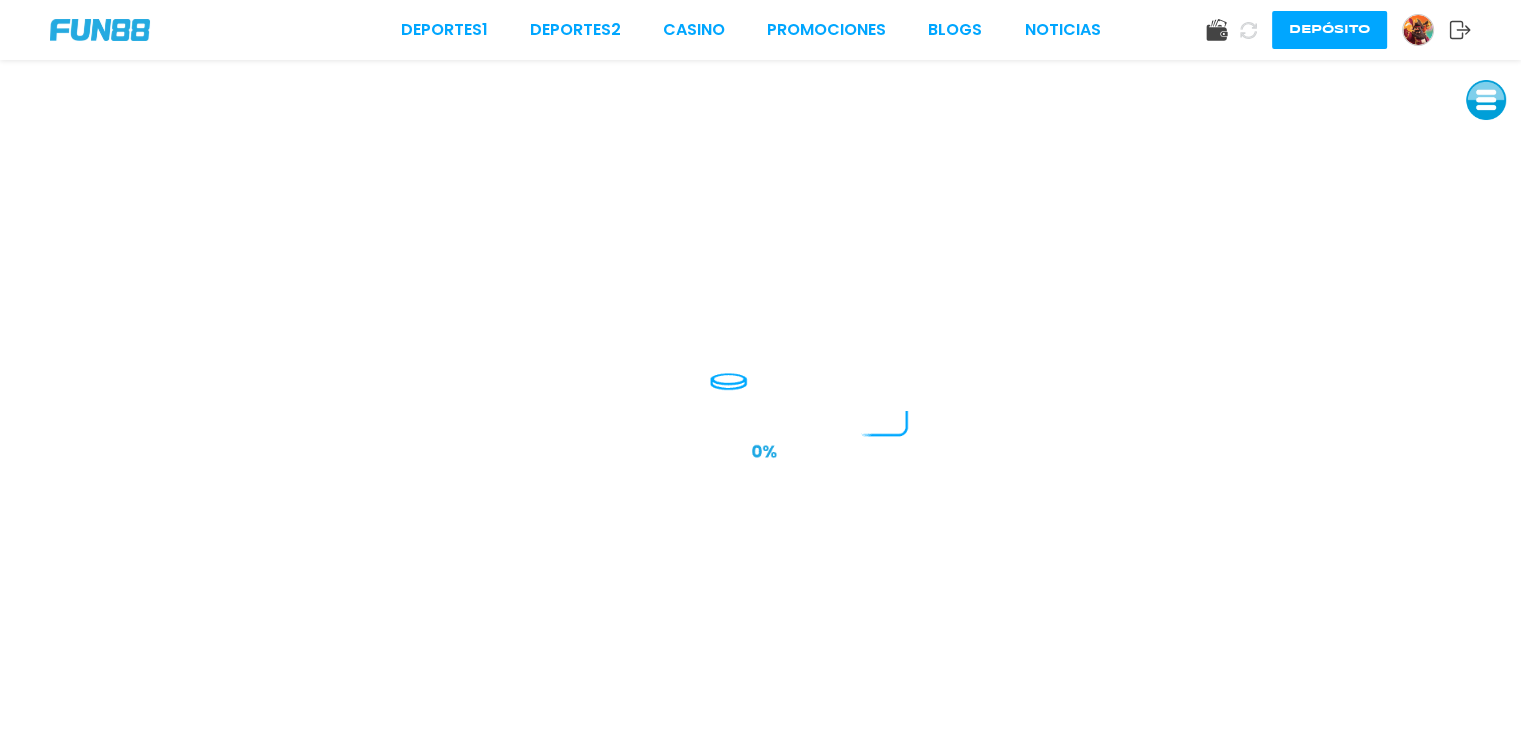 scroll, scrollTop: 0, scrollLeft: 0, axis: both 